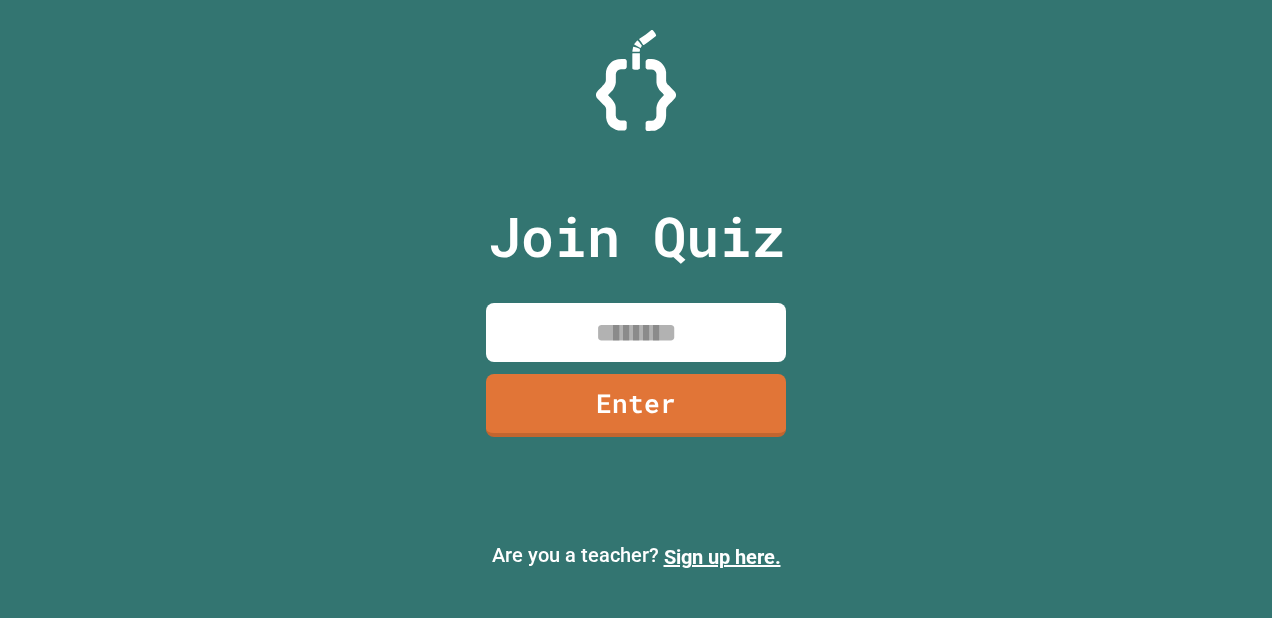 scroll, scrollTop: 0, scrollLeft: 0, axis: both 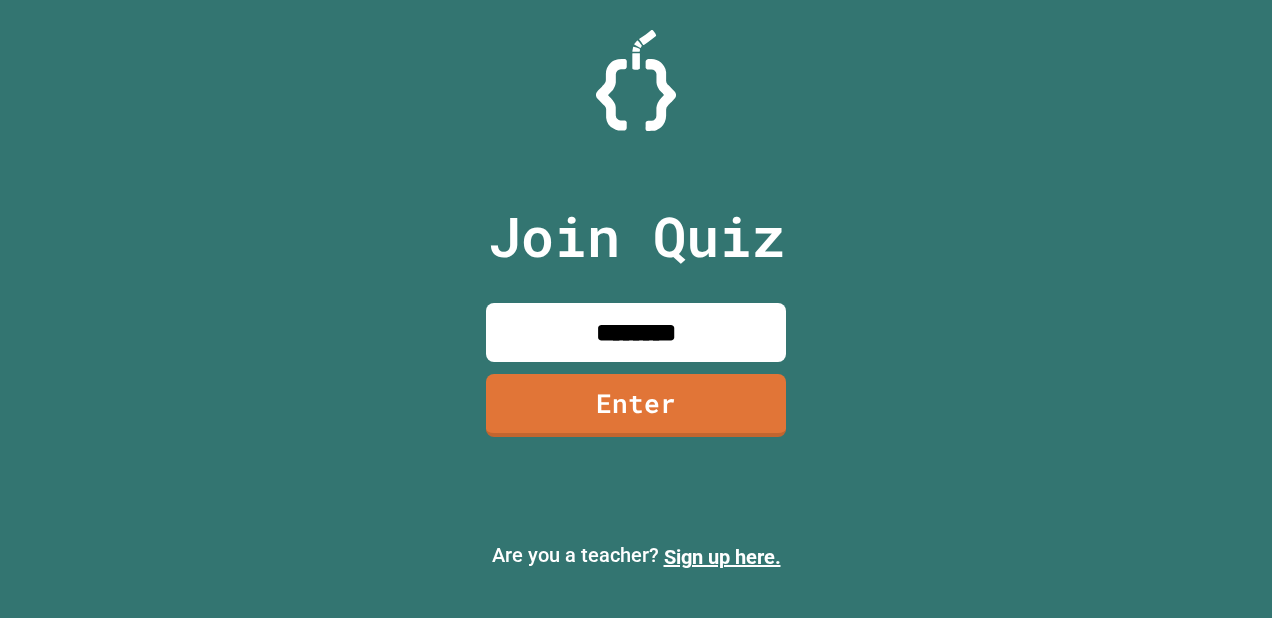 type on "********" 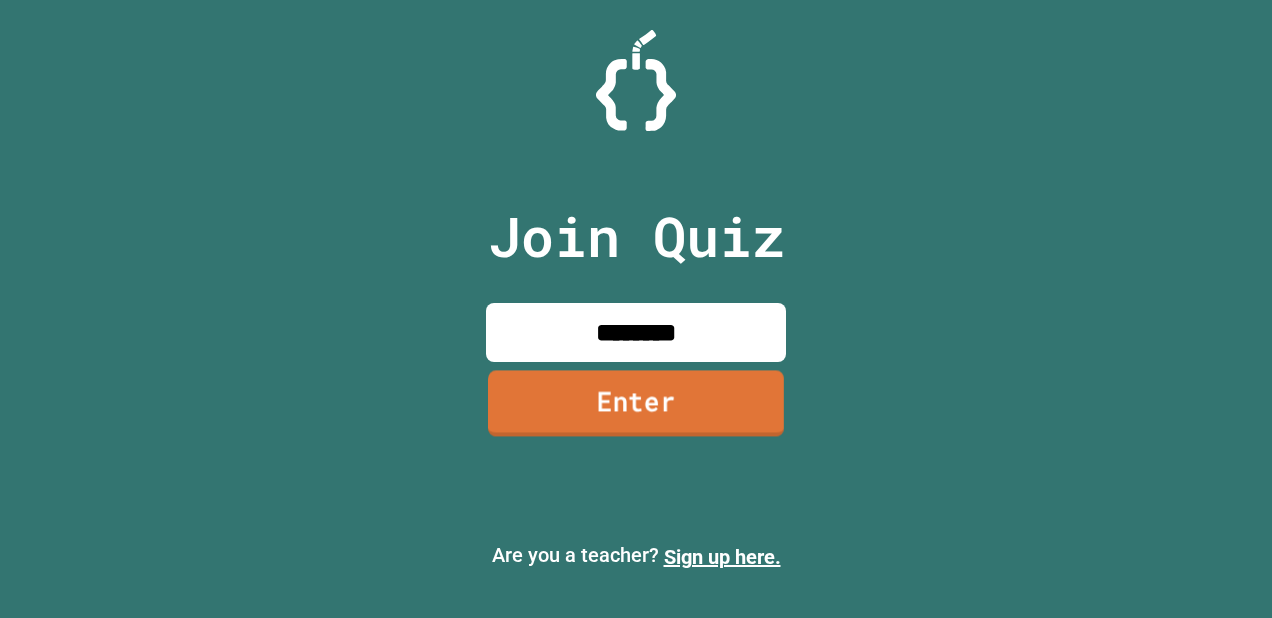 drag, startPoint x: 718, startPoint y: 422, endPoint x: 599, endPoint y: 396, distance: 121.80723 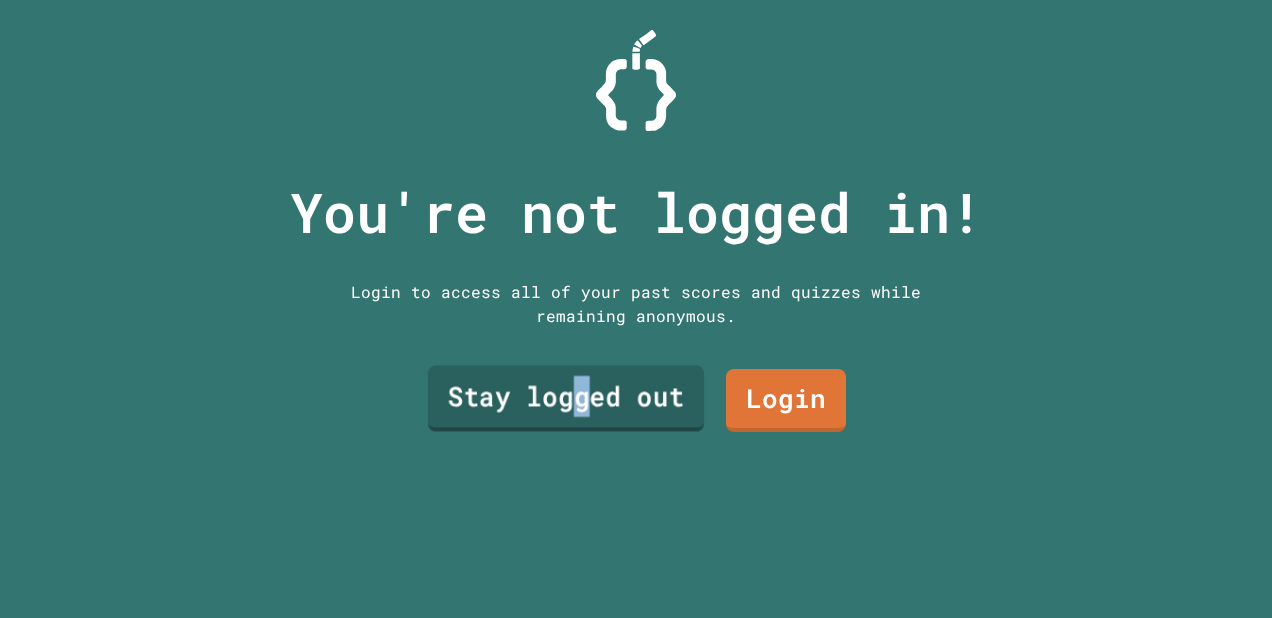 drag, startPoint x: 599, startPoint y: 396, endPoint x: 575, endPoint y: 389, distance: 25 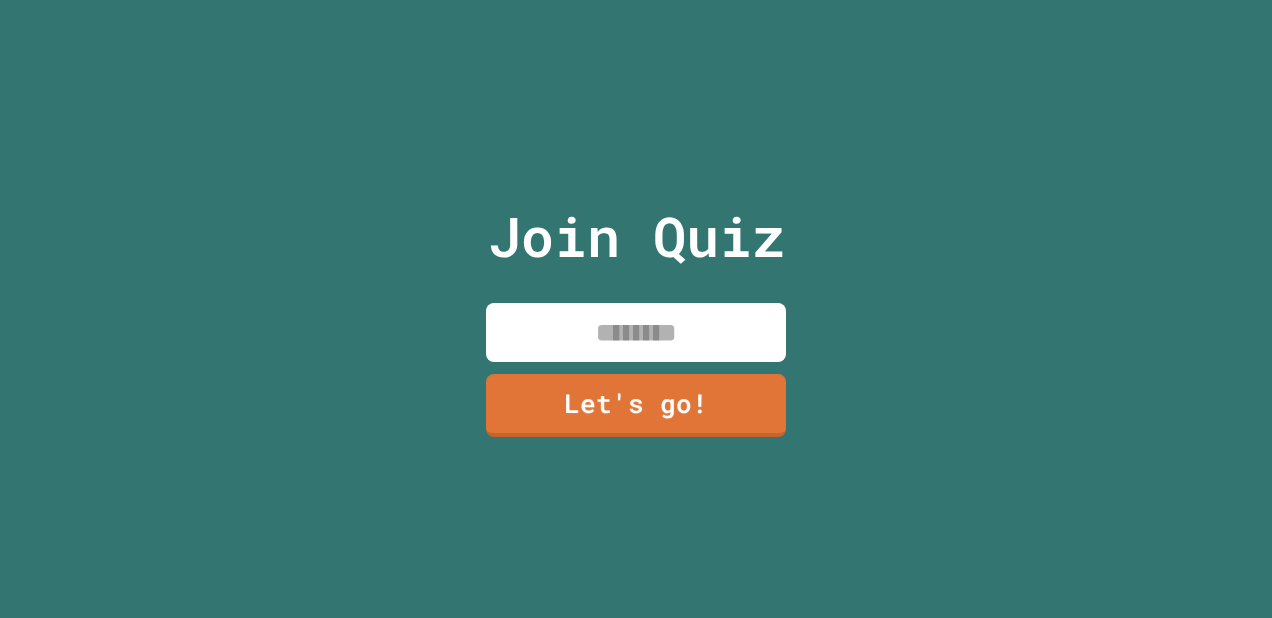click at bounding box center [636, 332] 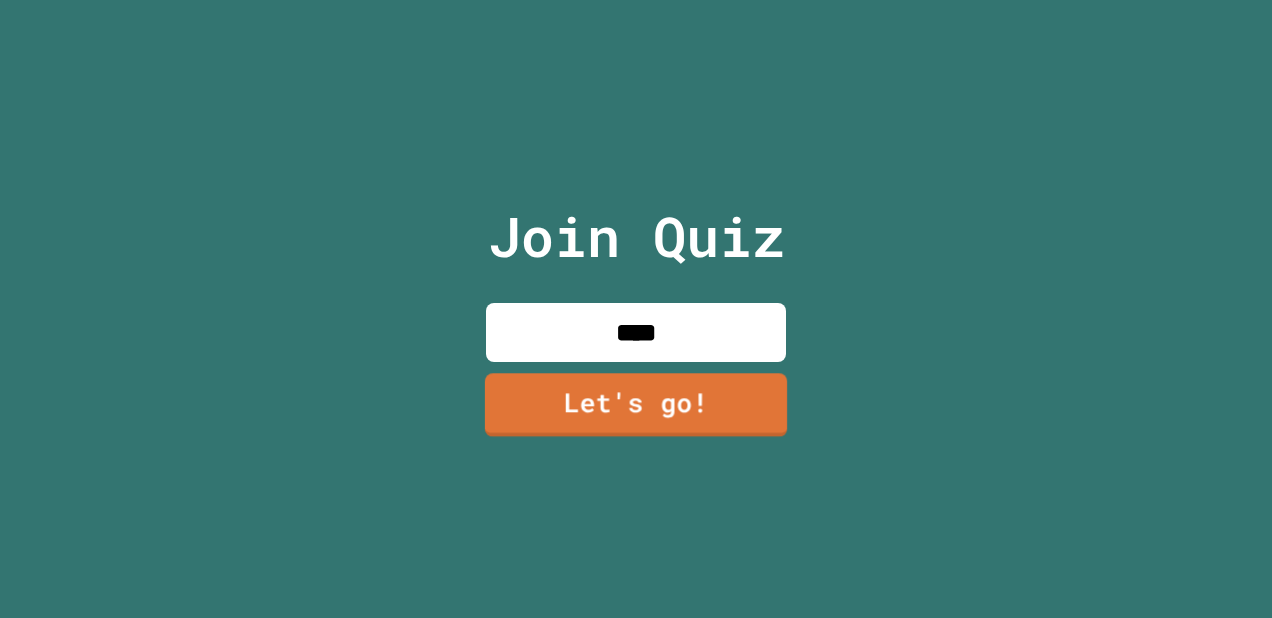 type on "****" 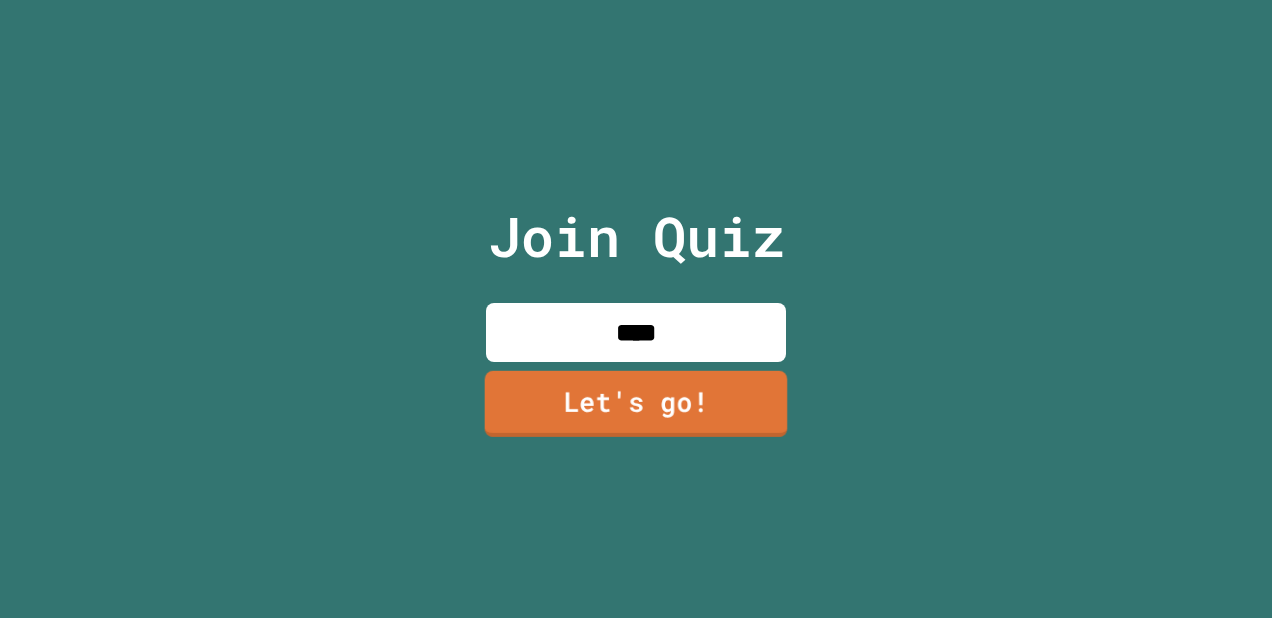 click on "Let's go!" at bounding box center (636, 404) 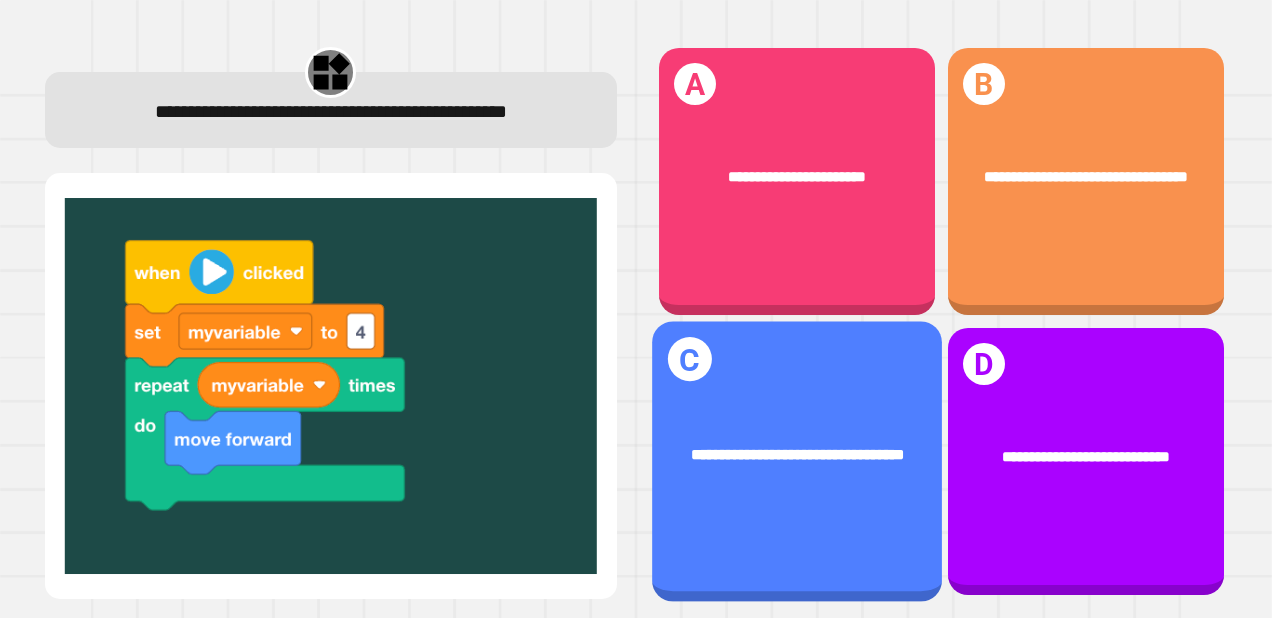 click on "**********" at bounding box center (797, 456) 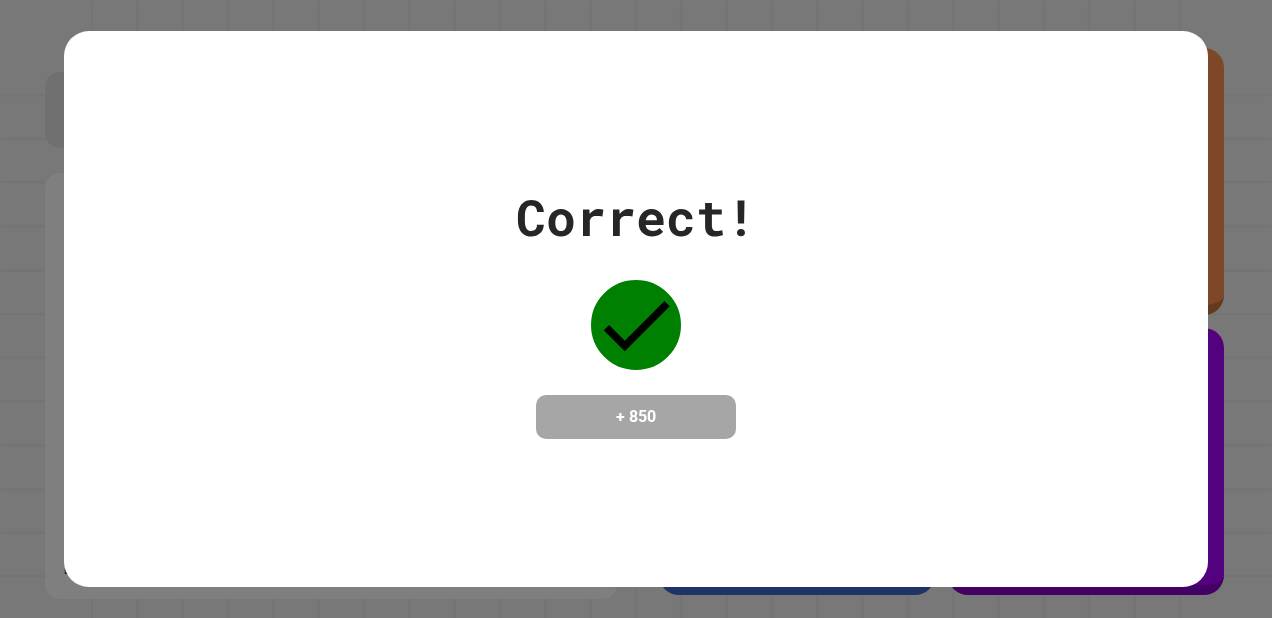 click on "Correct!   + 850" at bounding box center (636, 309) 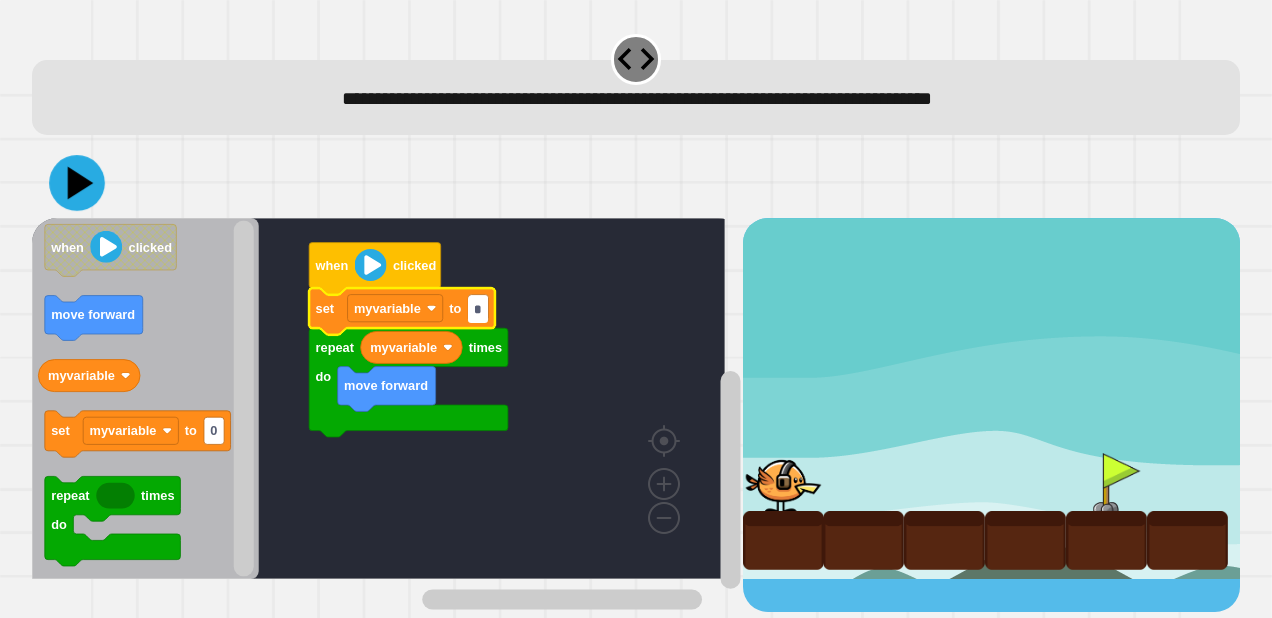 type on "*" 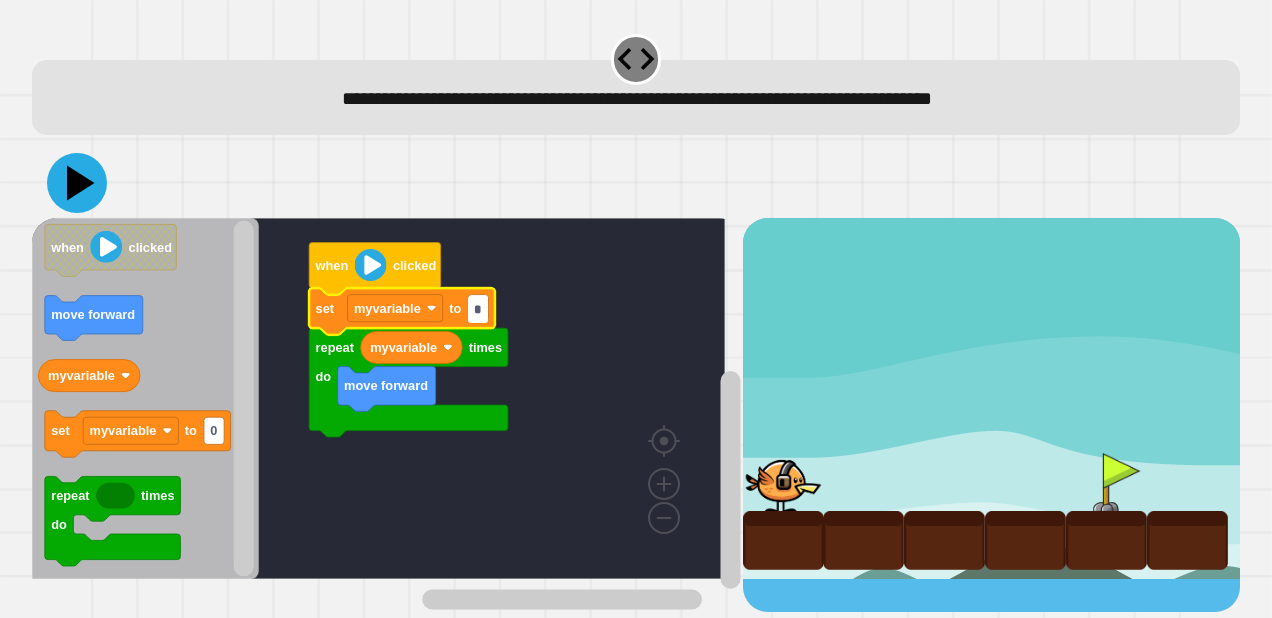 click 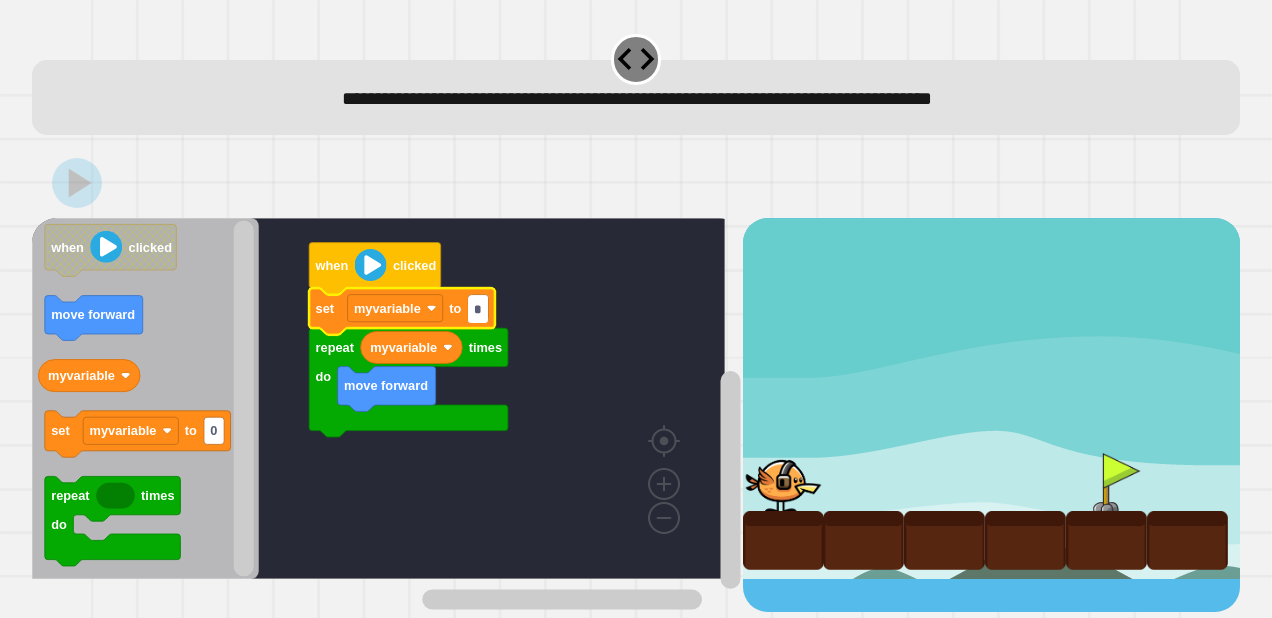 click at bounding box center [2278, 498] 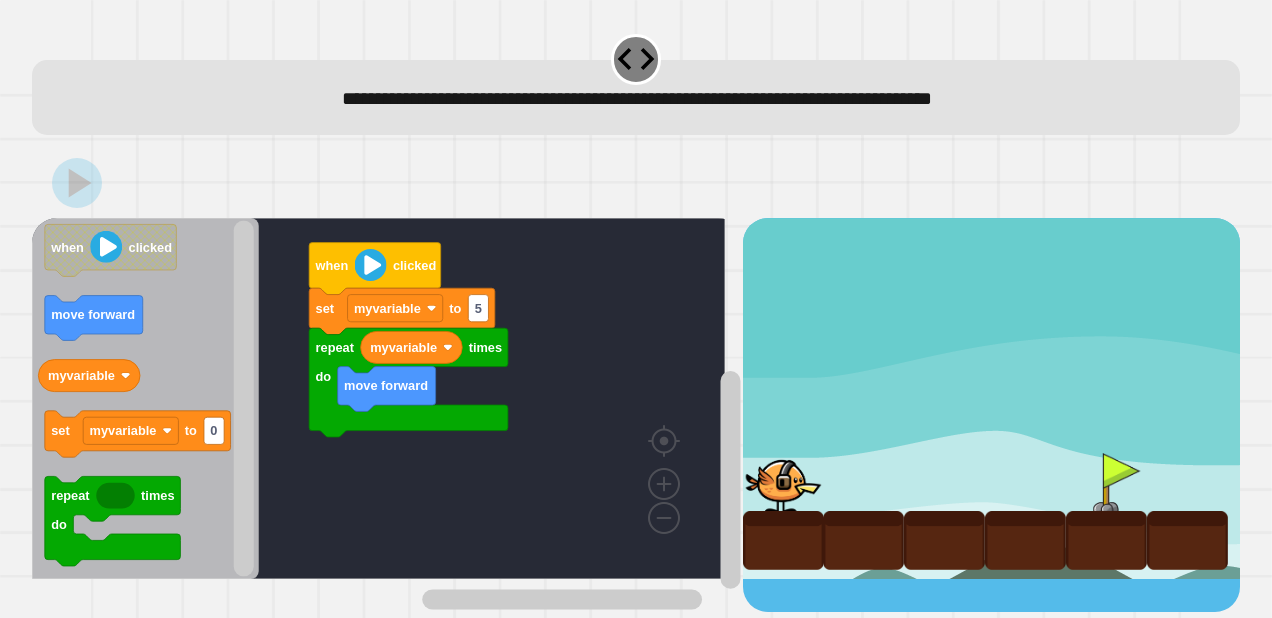 click at bounding box center [783, 482] 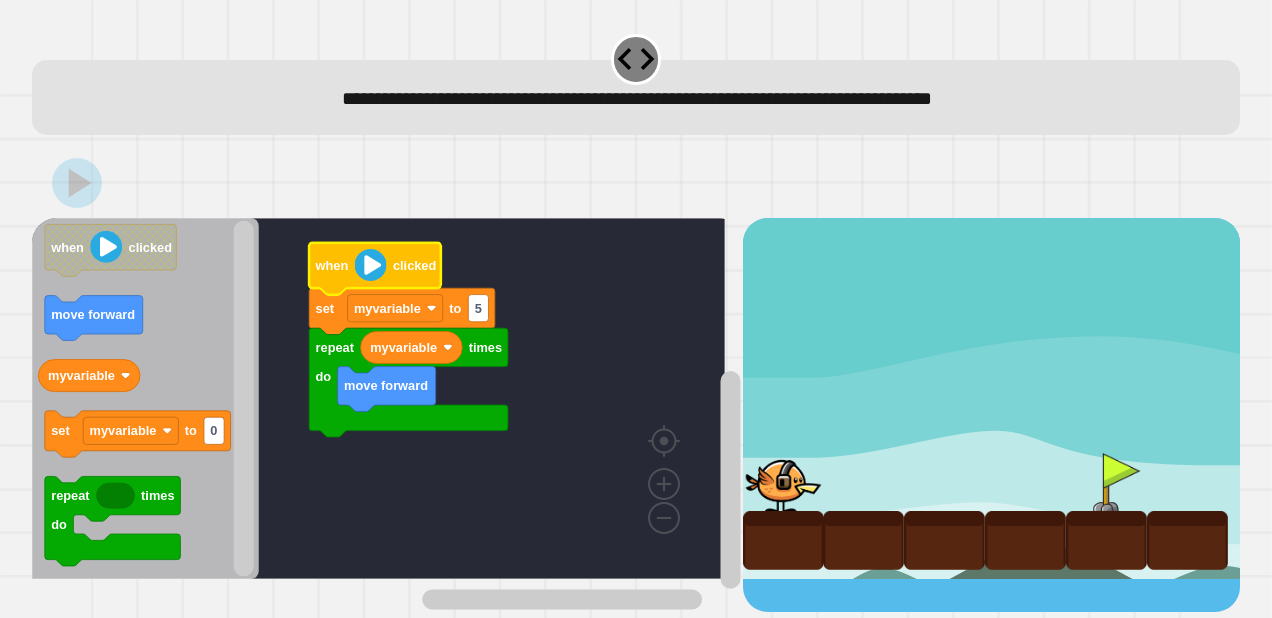 click 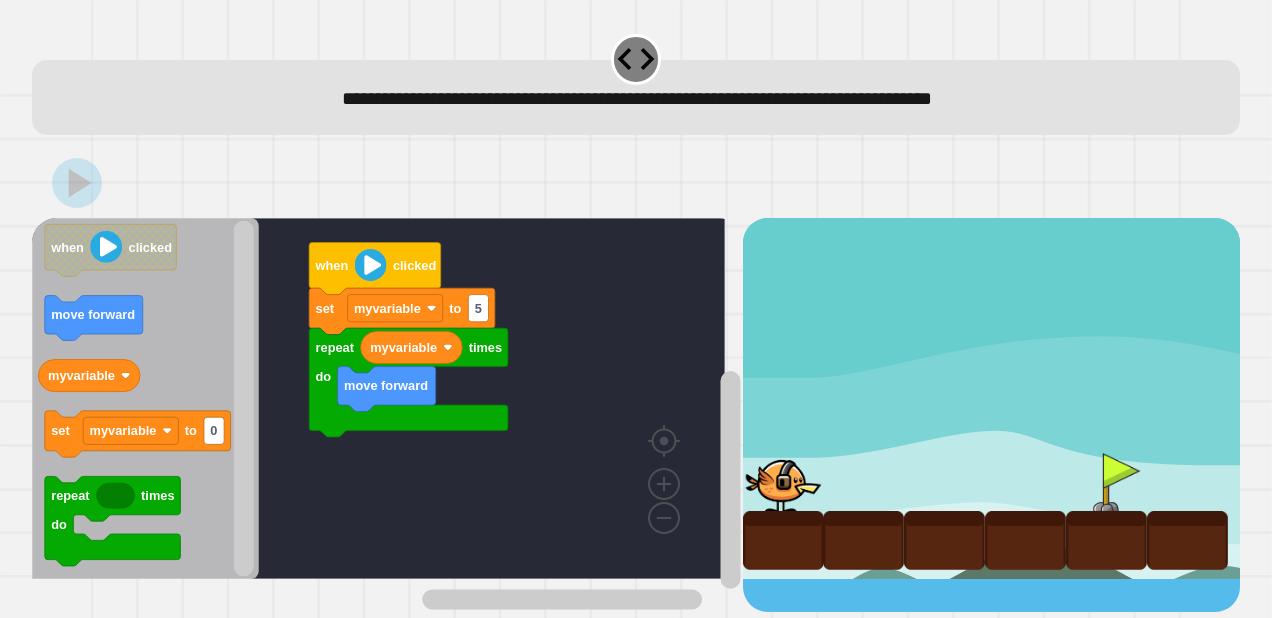click at bounding box center (783, 482) 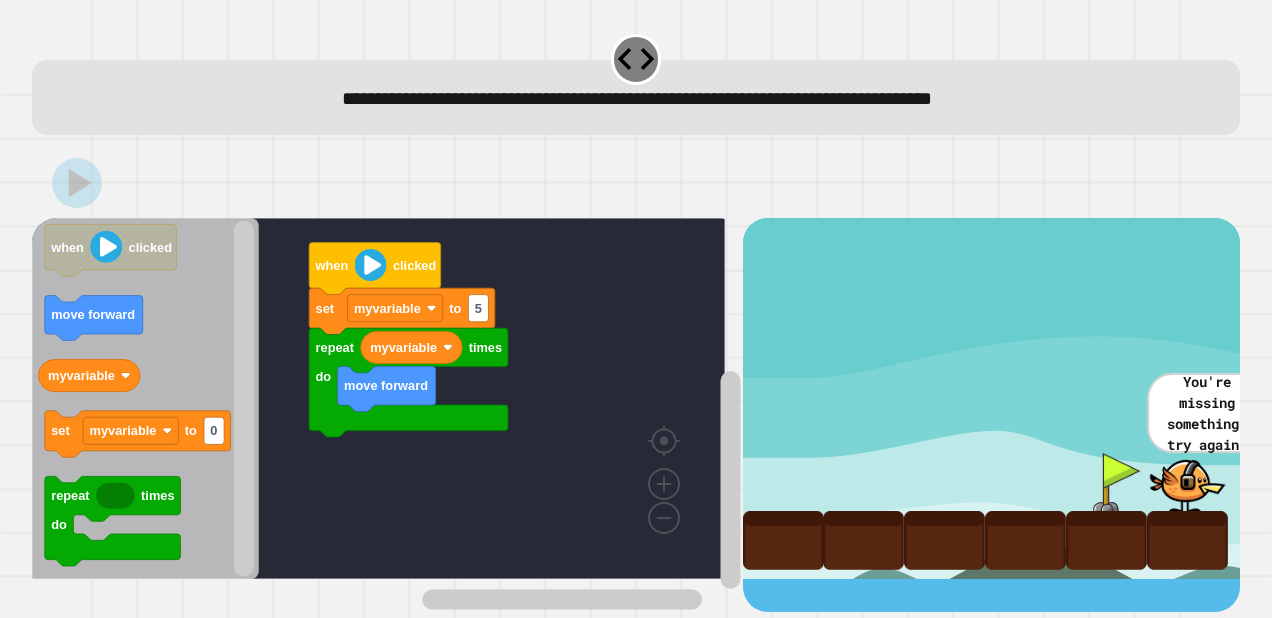 click on "5" 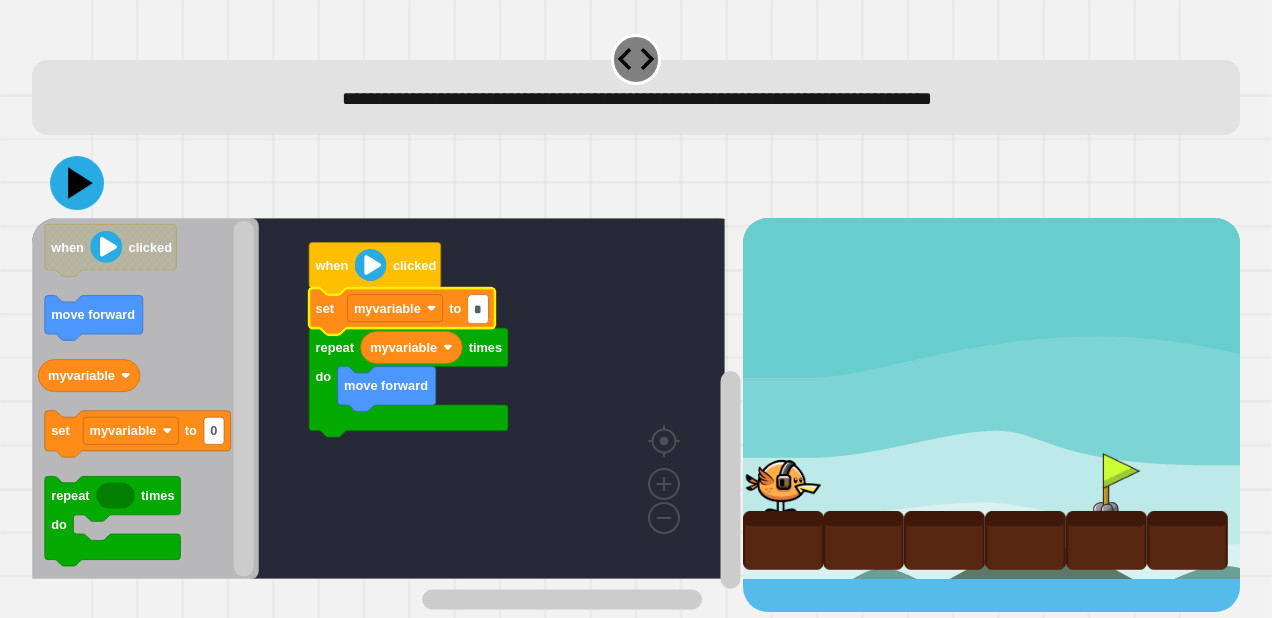 type on "*" 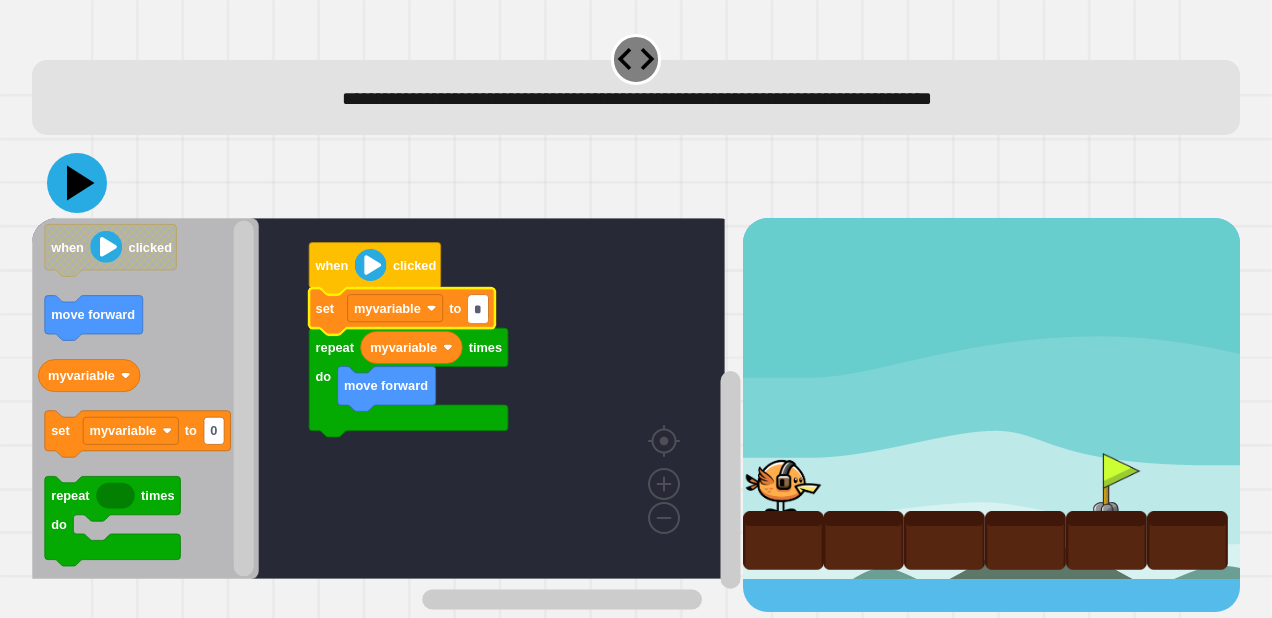 click 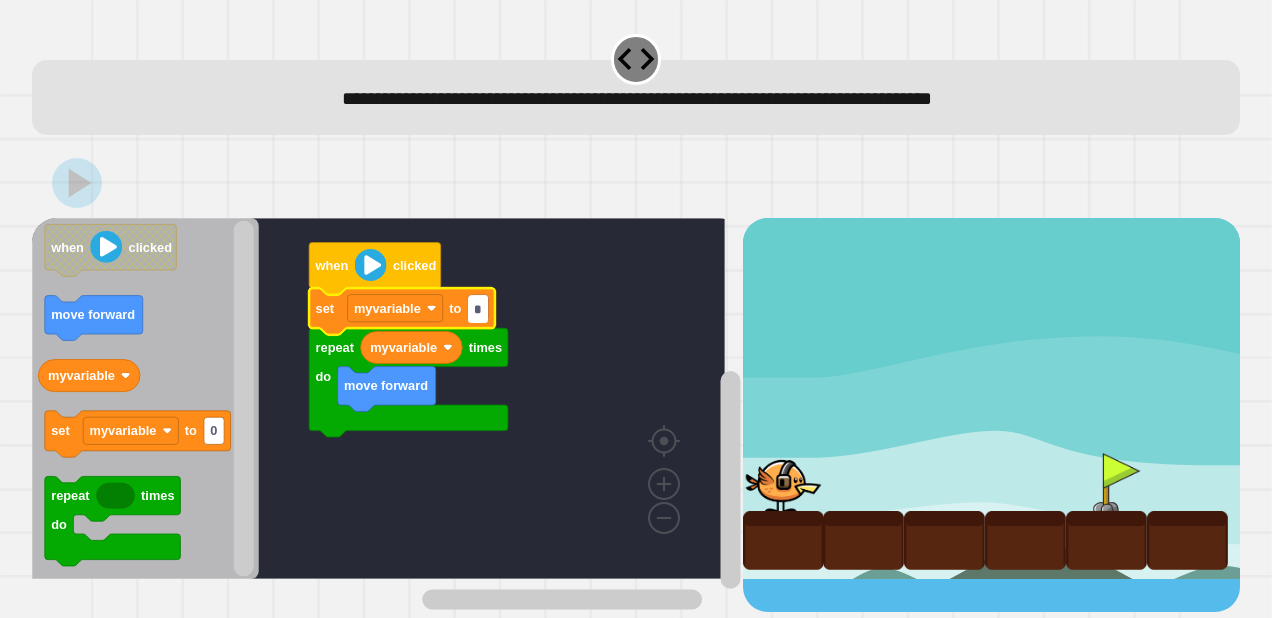click at bounding box center (783, 482) 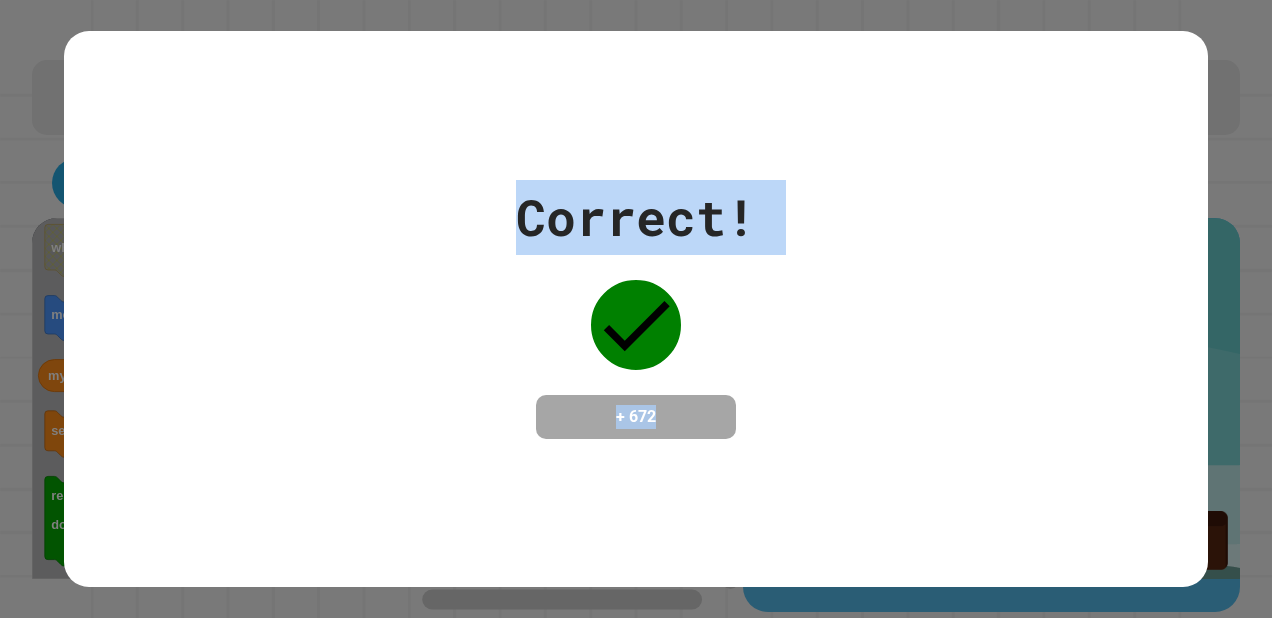 click on "Correct!   + 672" at bounding box center (636, 309) 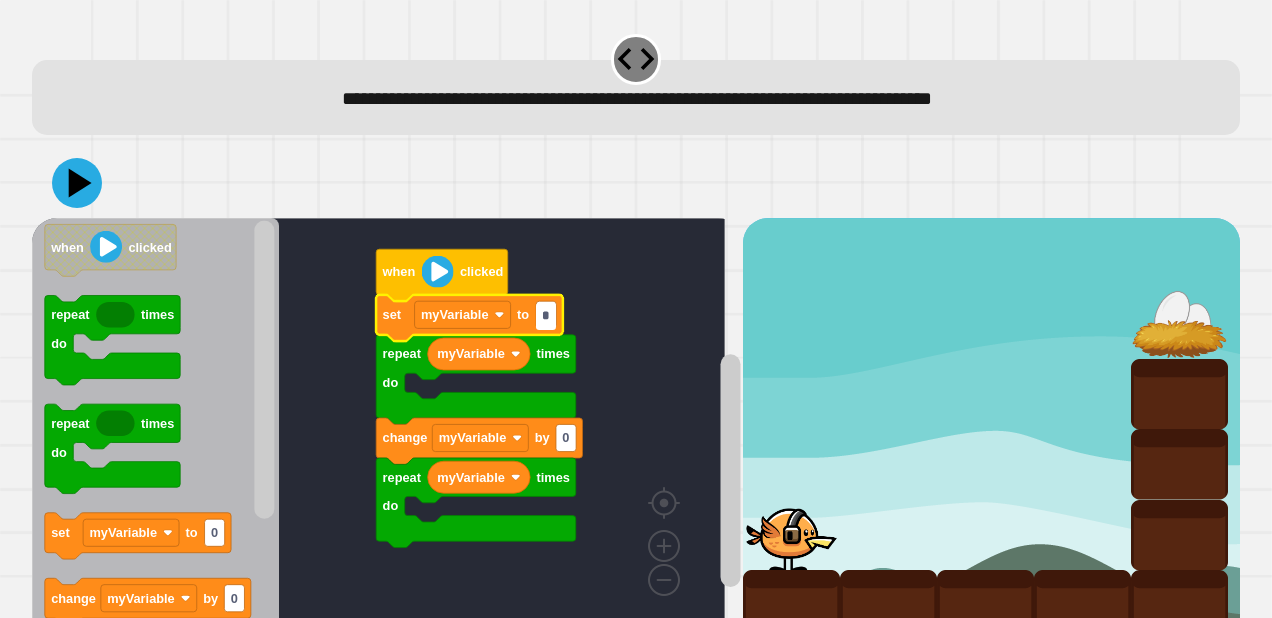 type on "*" 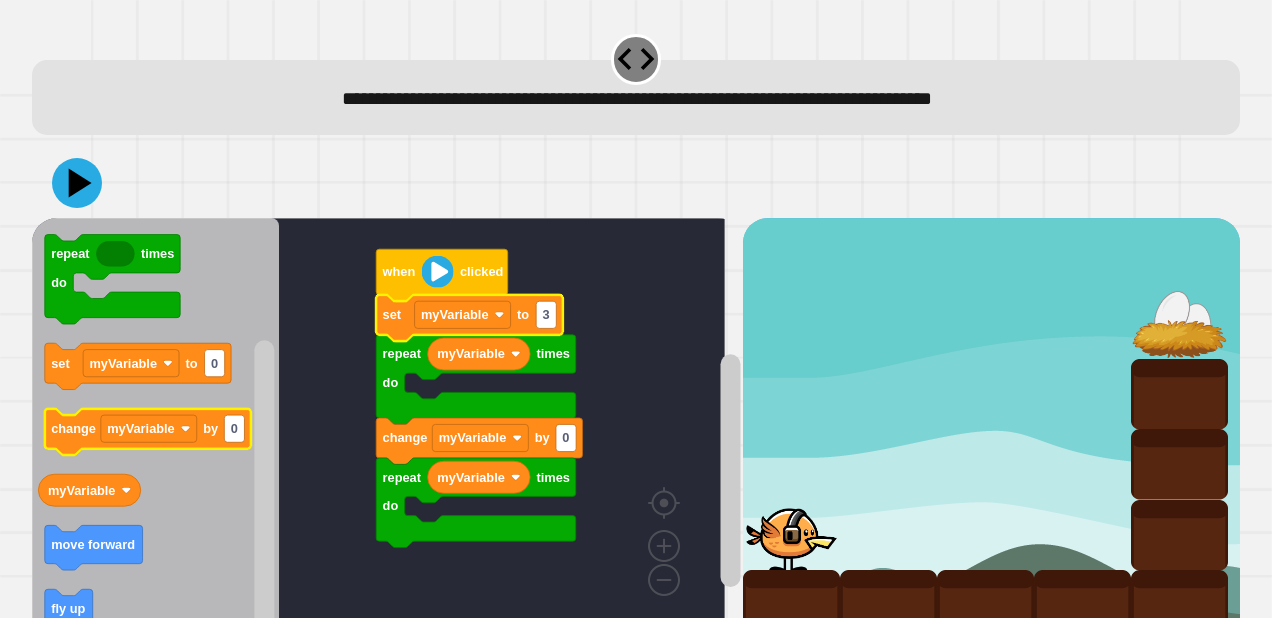 click 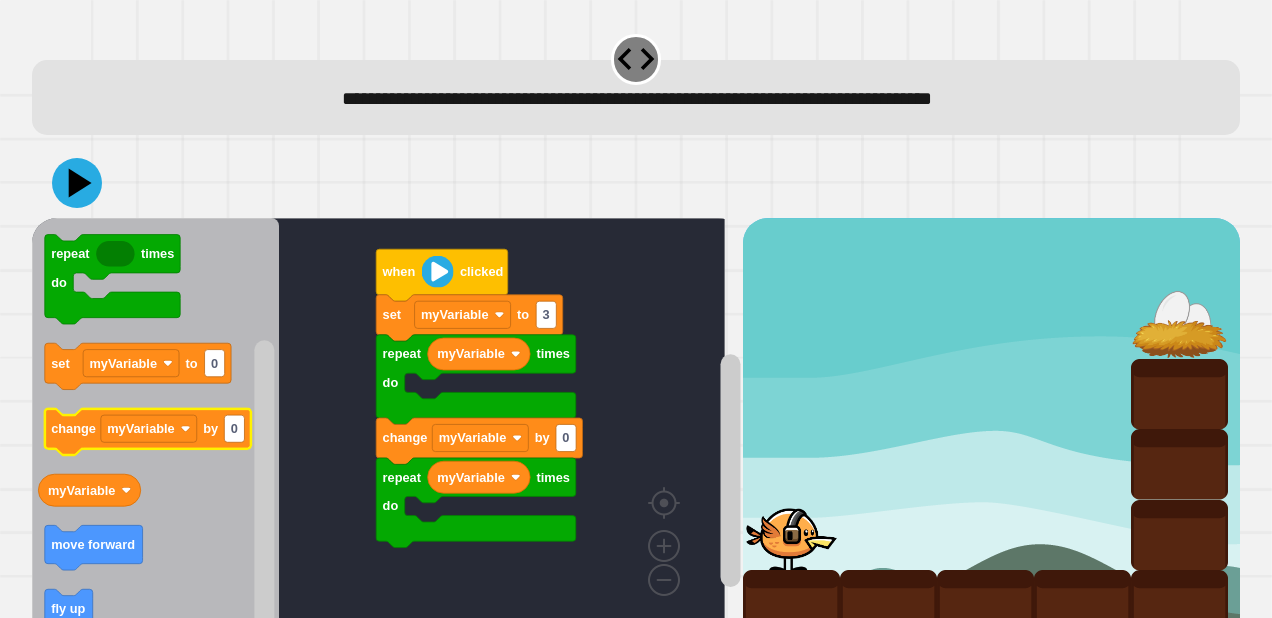 click 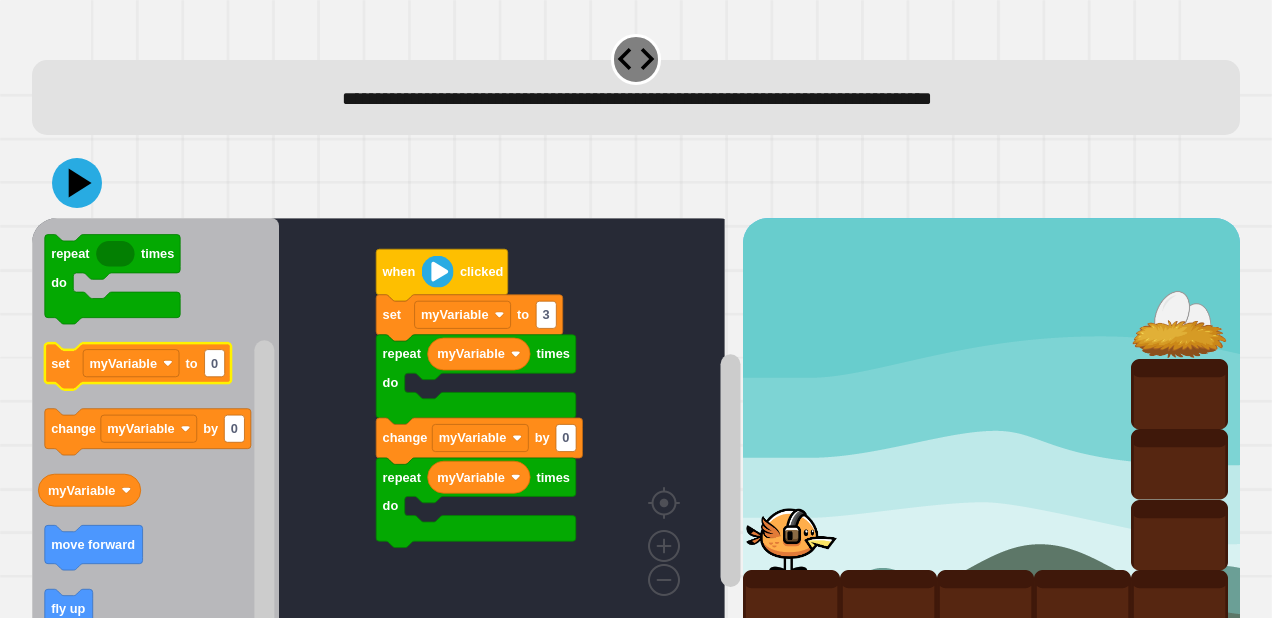 click 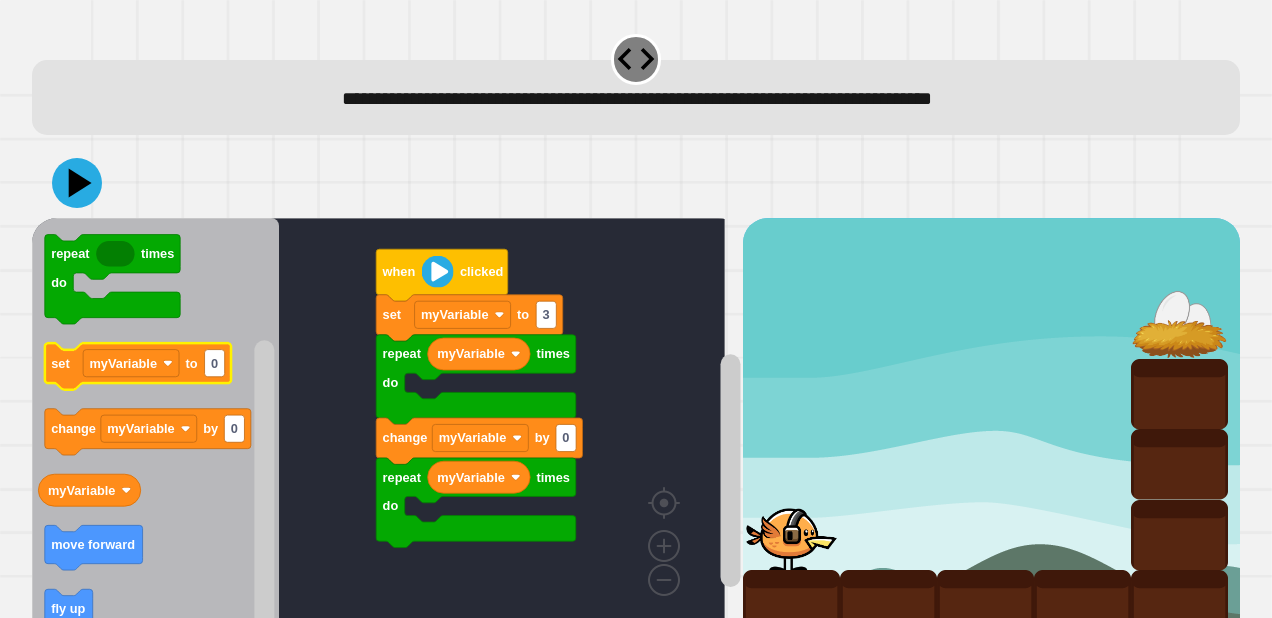 click 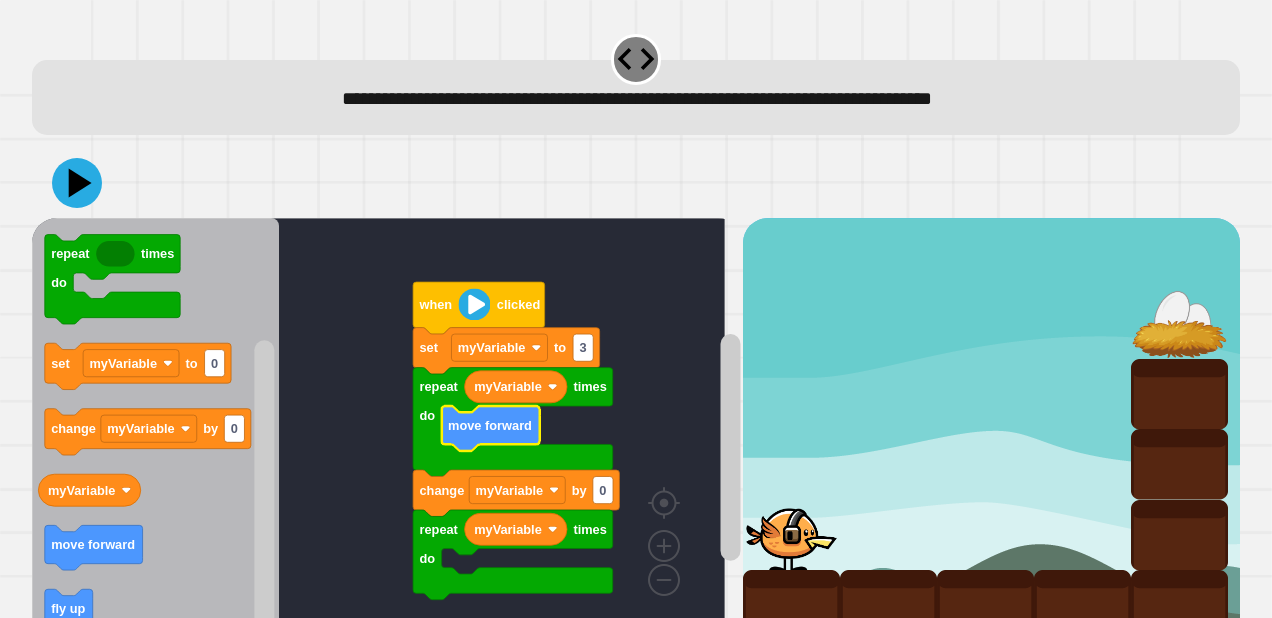 click on "move forward" 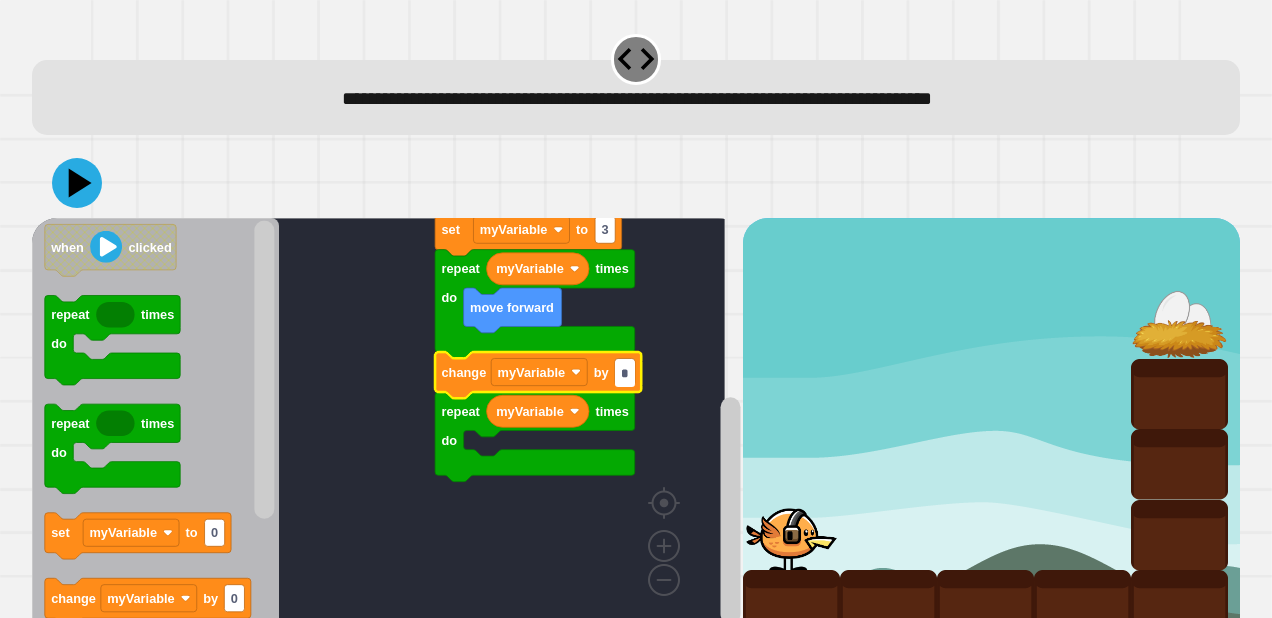 type on "*" 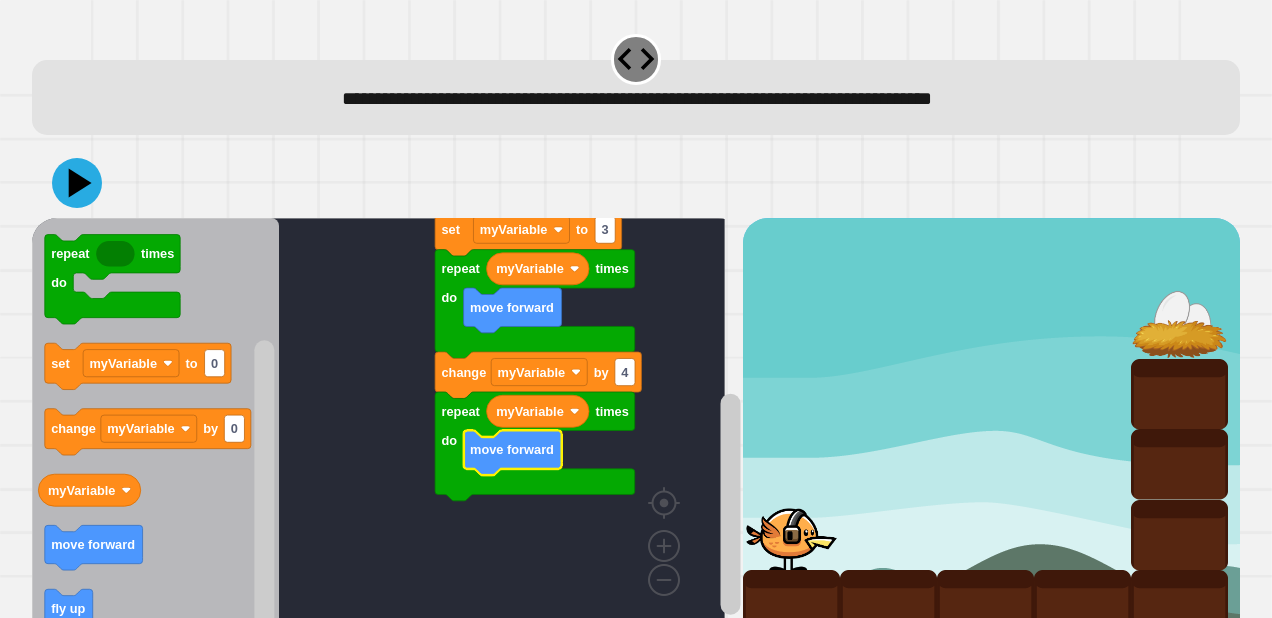 click 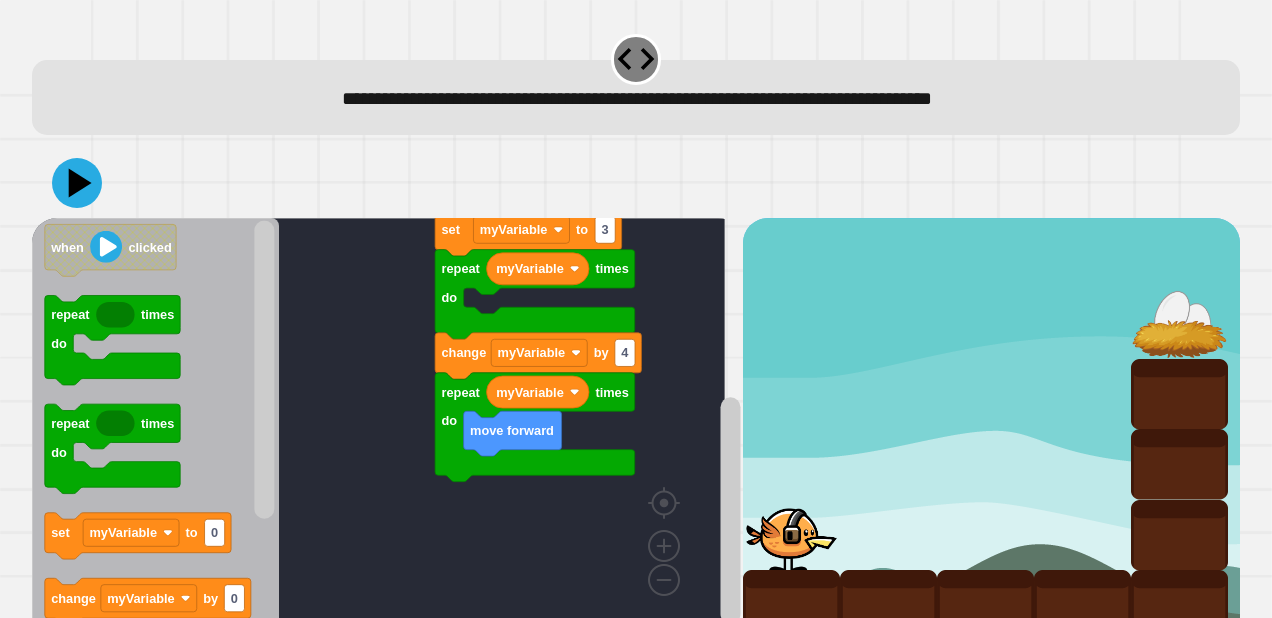 scroll, scrollTop: 61, scrollLeft: 0, axis: vertical 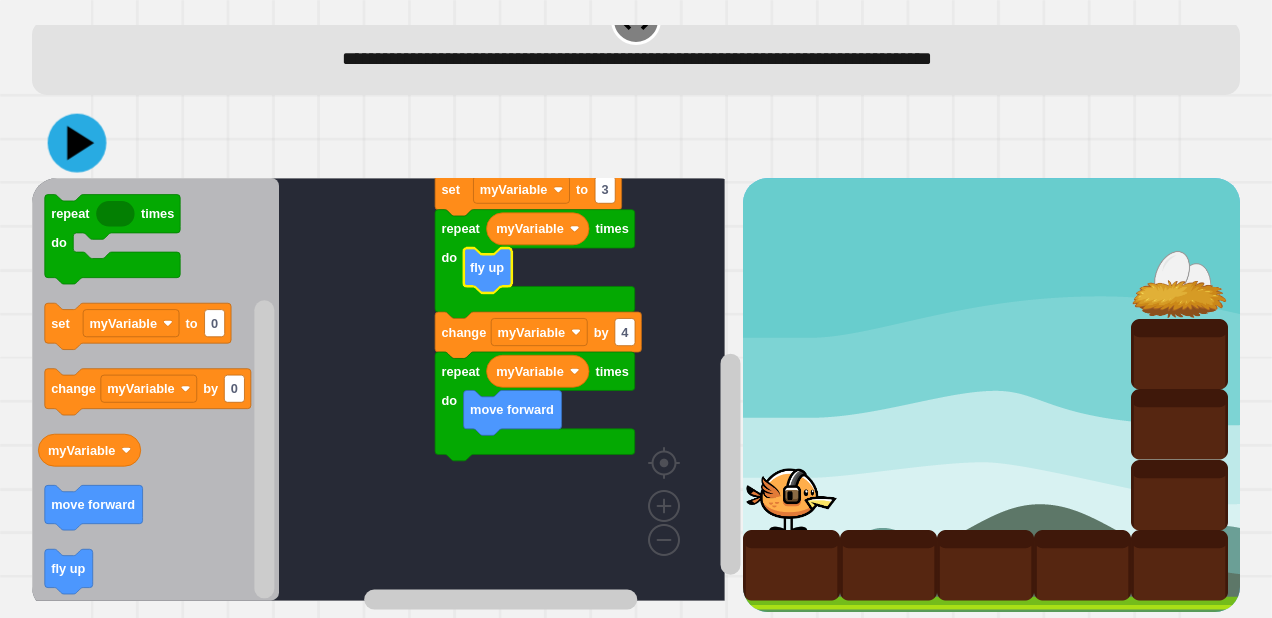click 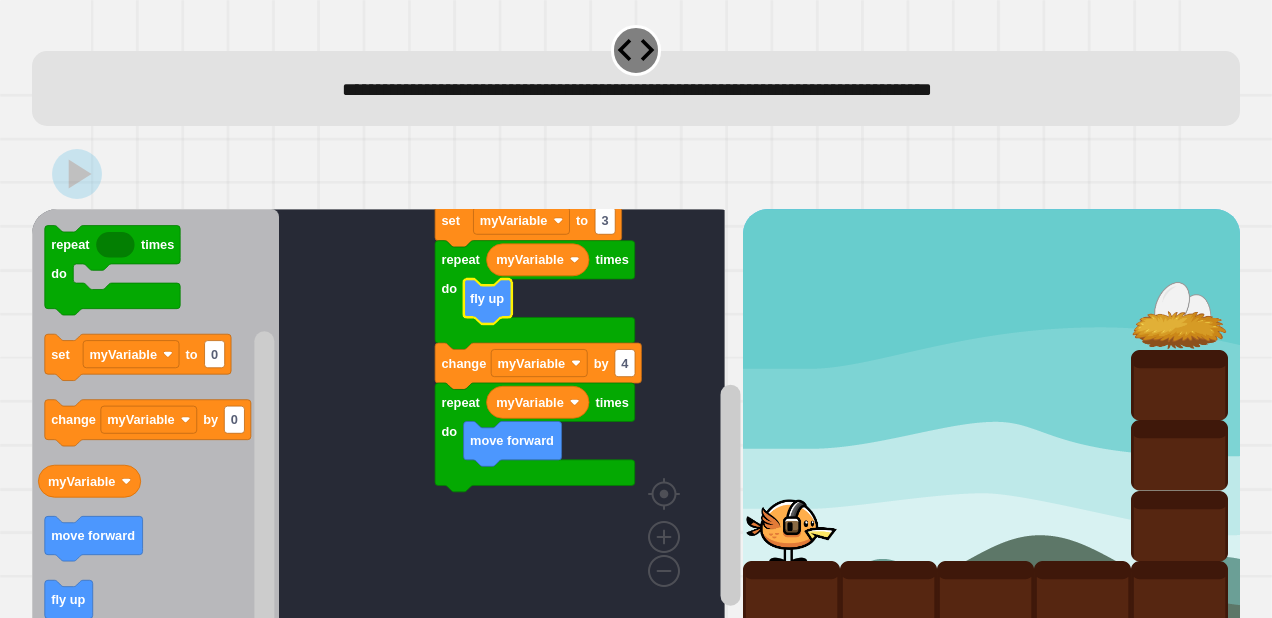 scroll, scrollTop: 16, scrollLeft: 0, axis: vertical 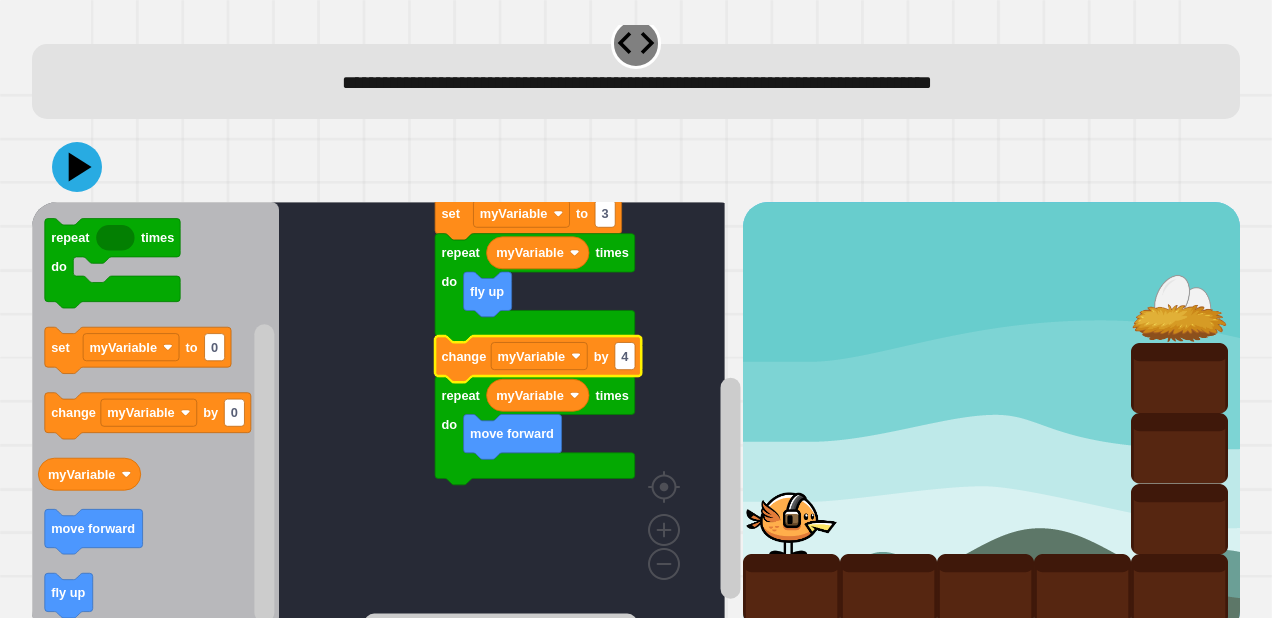 click 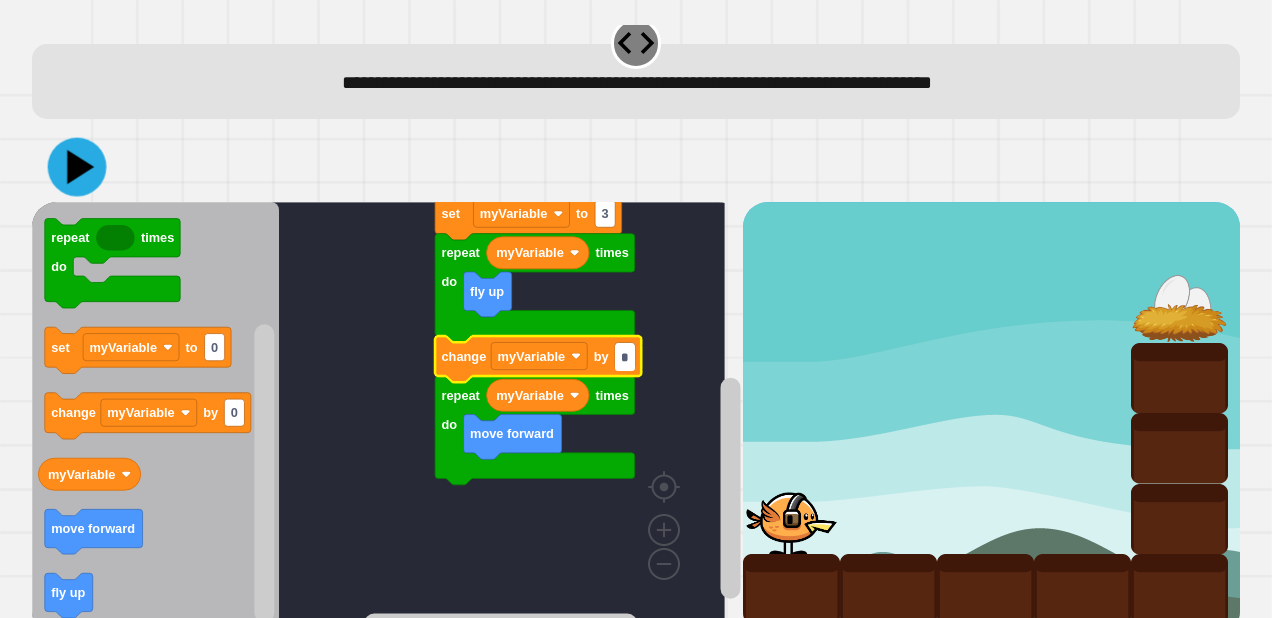 type on "*" 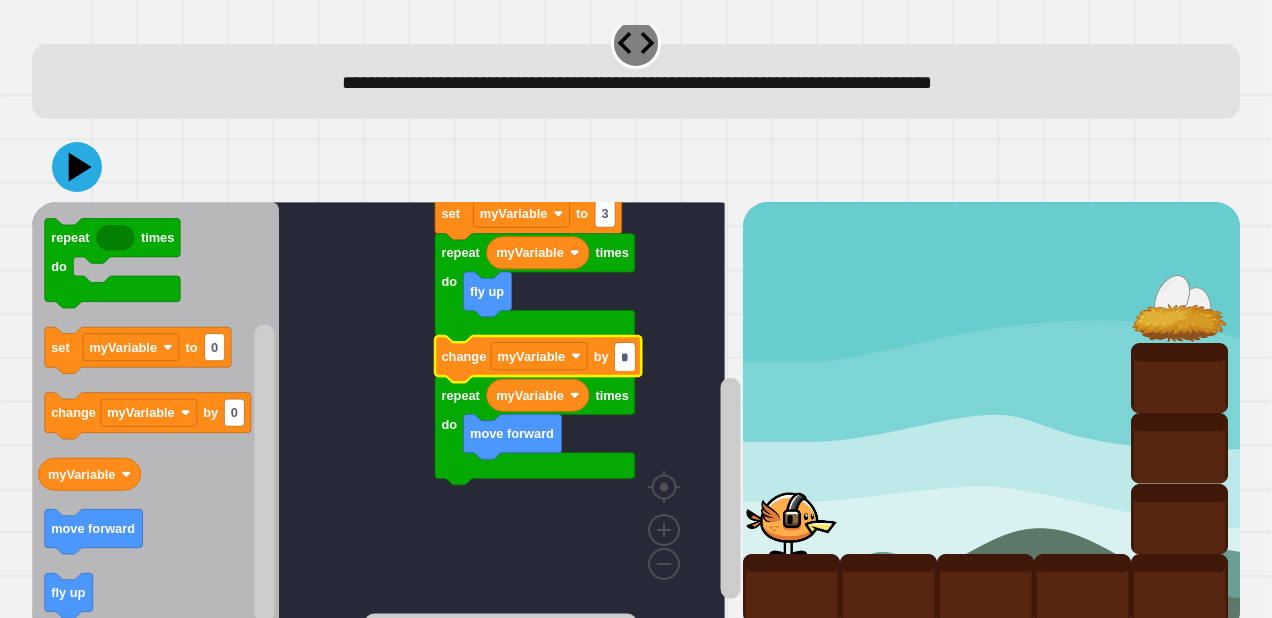 click at bounding box center [636, 167] 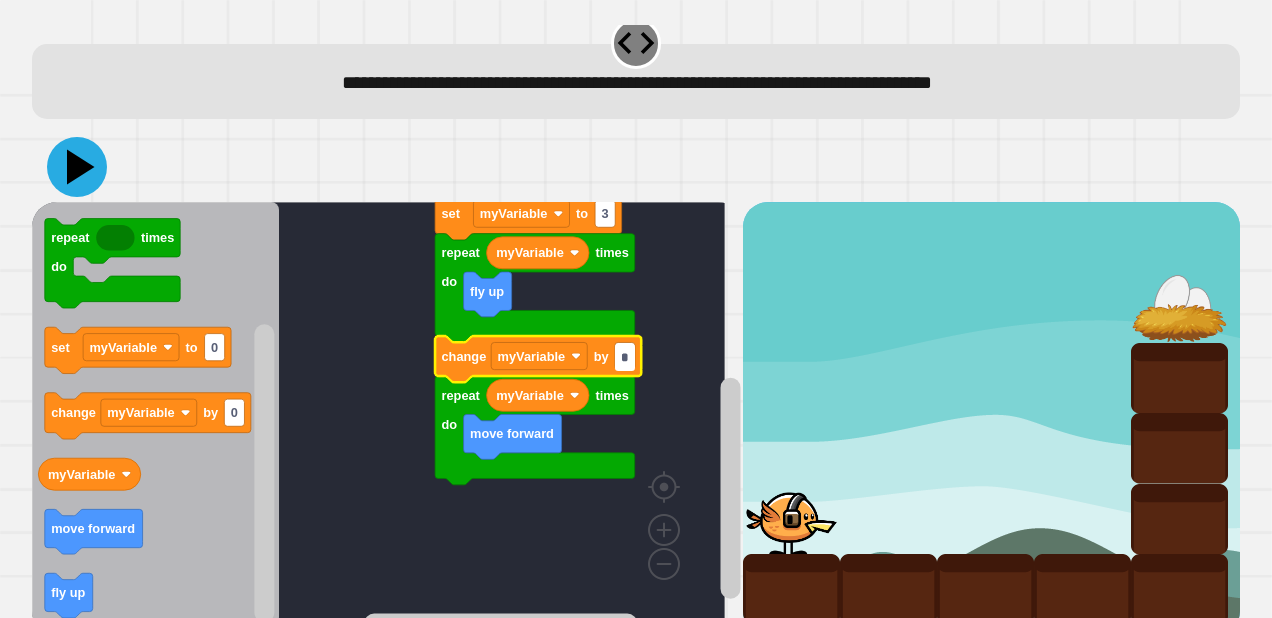 click 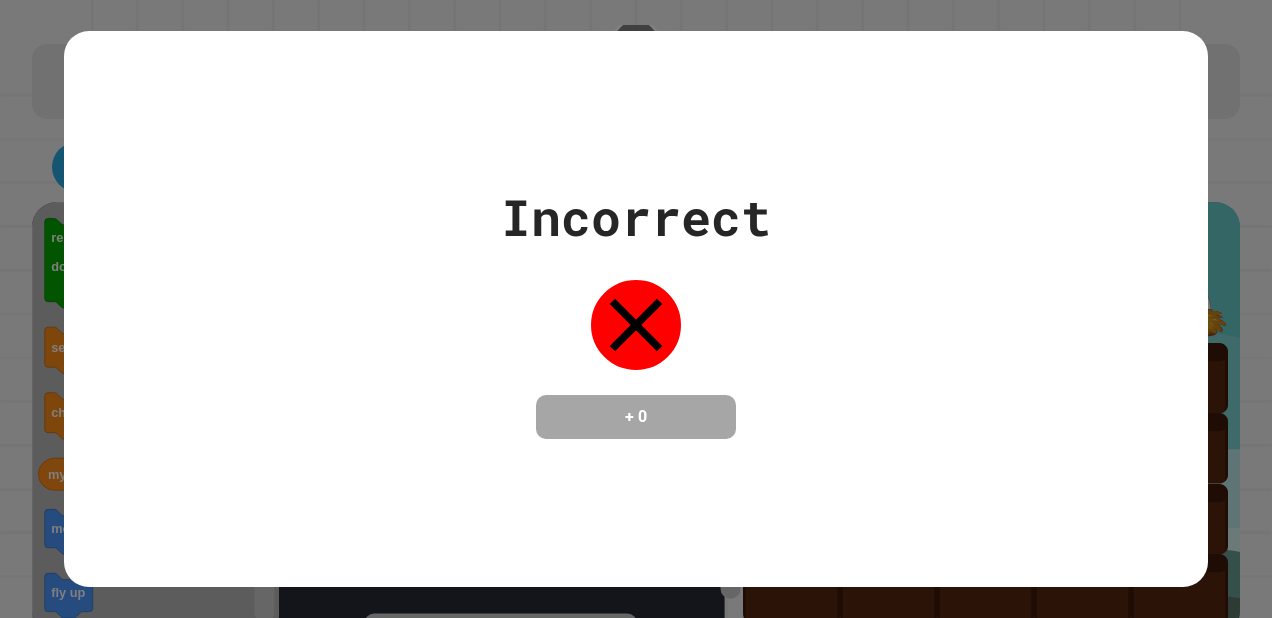 click on "Incorrect   + 0" at bounding box center [636, 309] 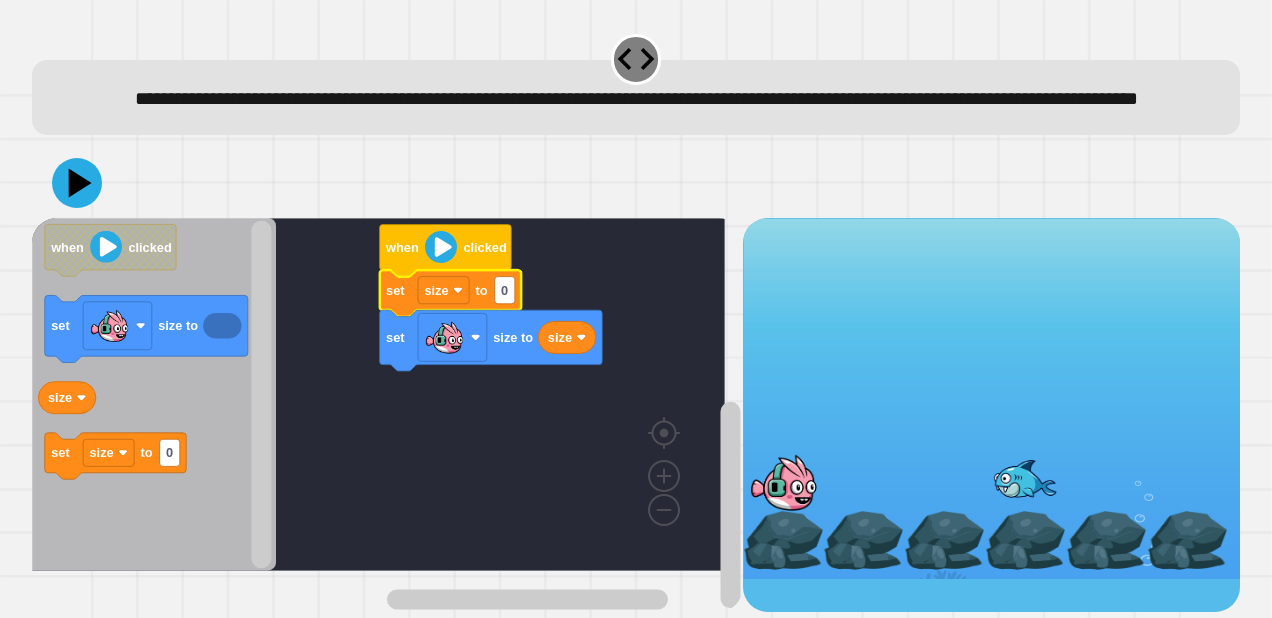 click 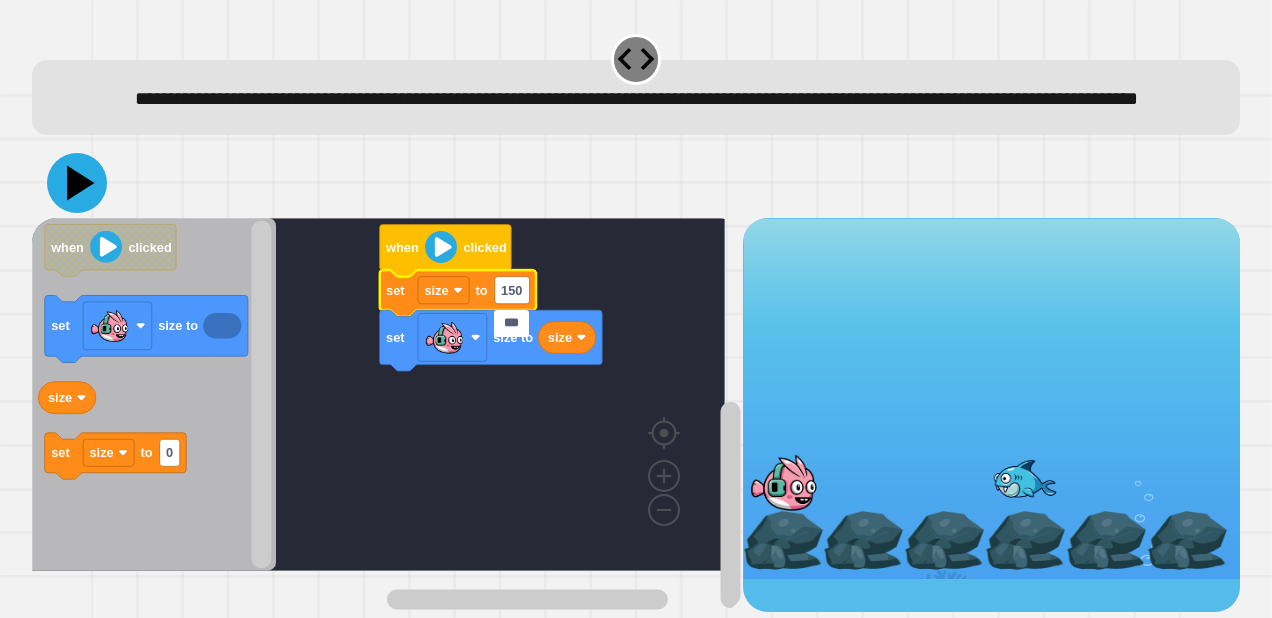 type on "***" 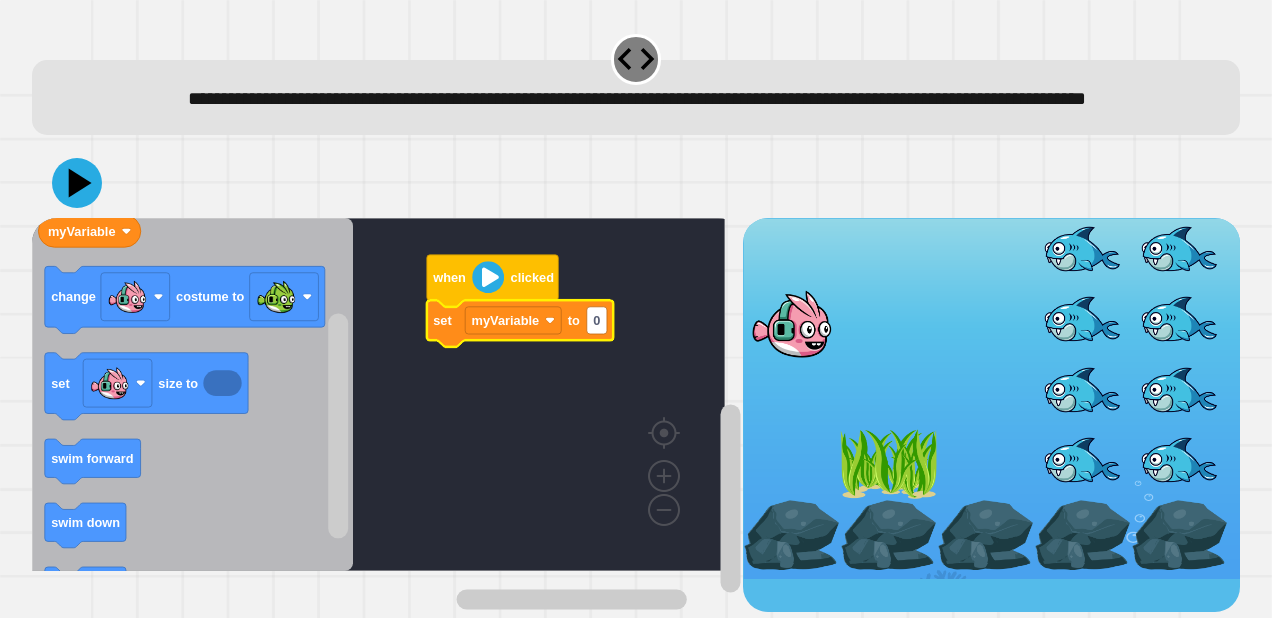 click on "0" 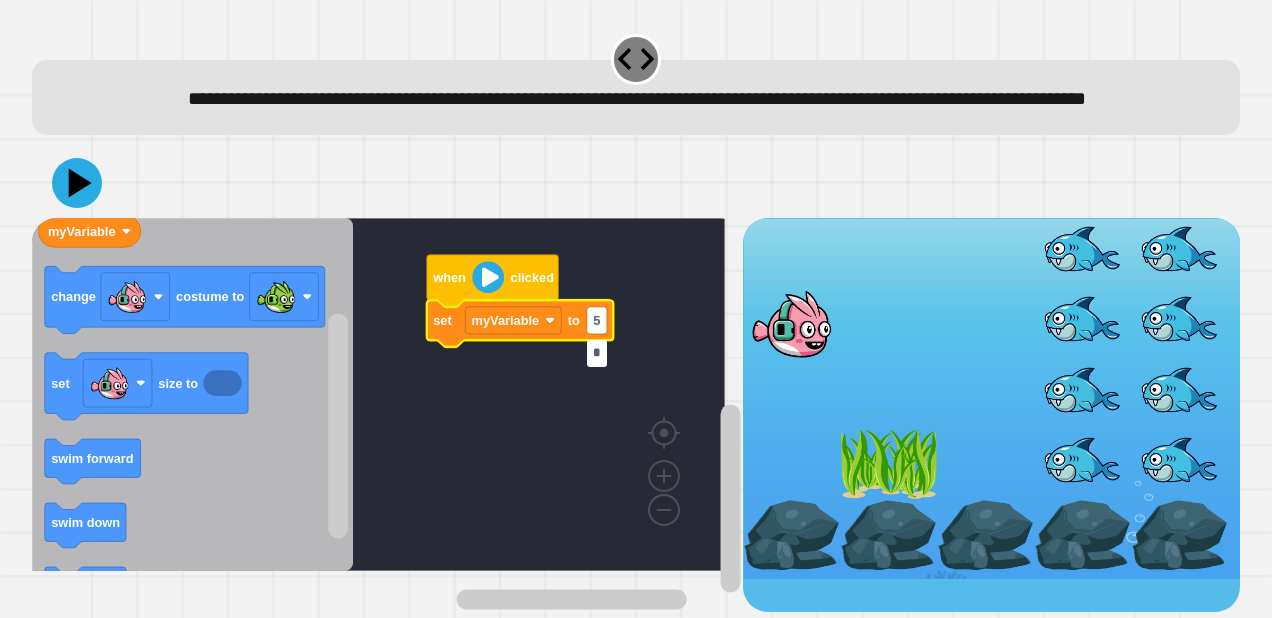 type on "**" 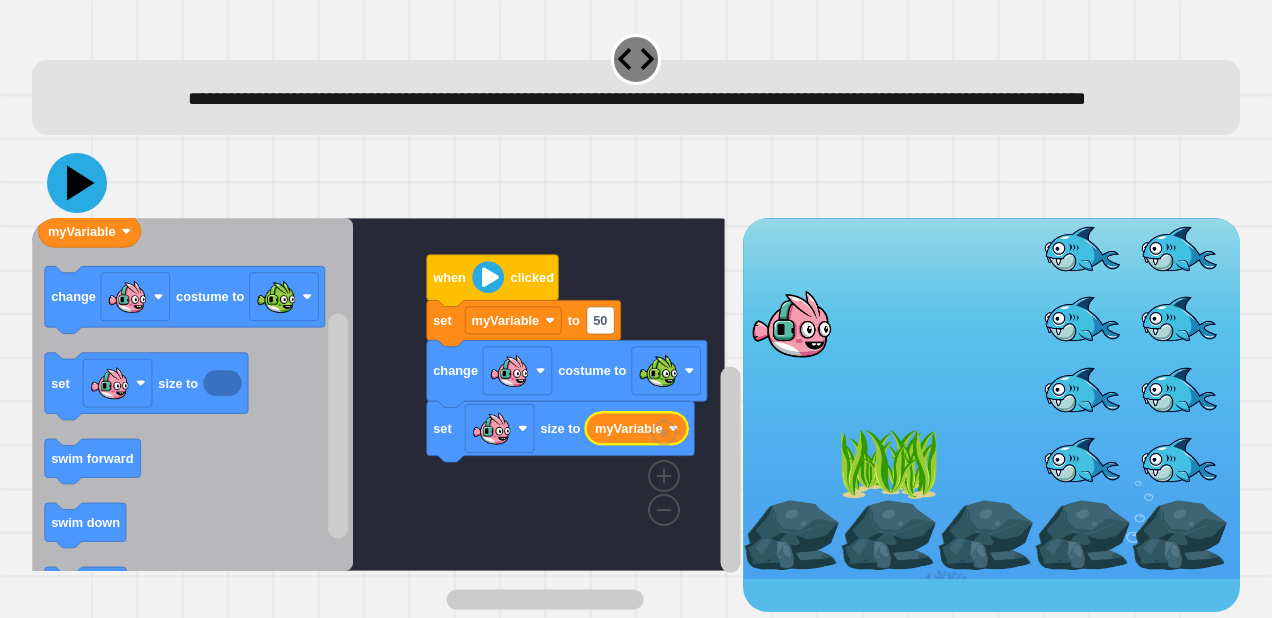click 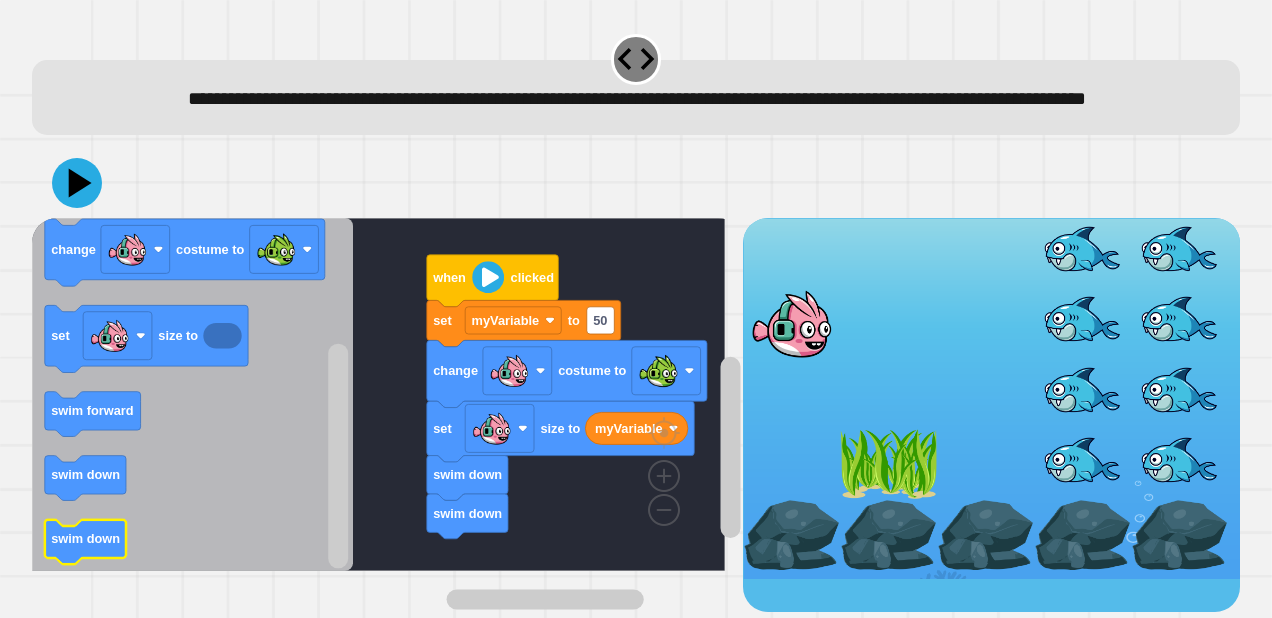 click on "swim down" 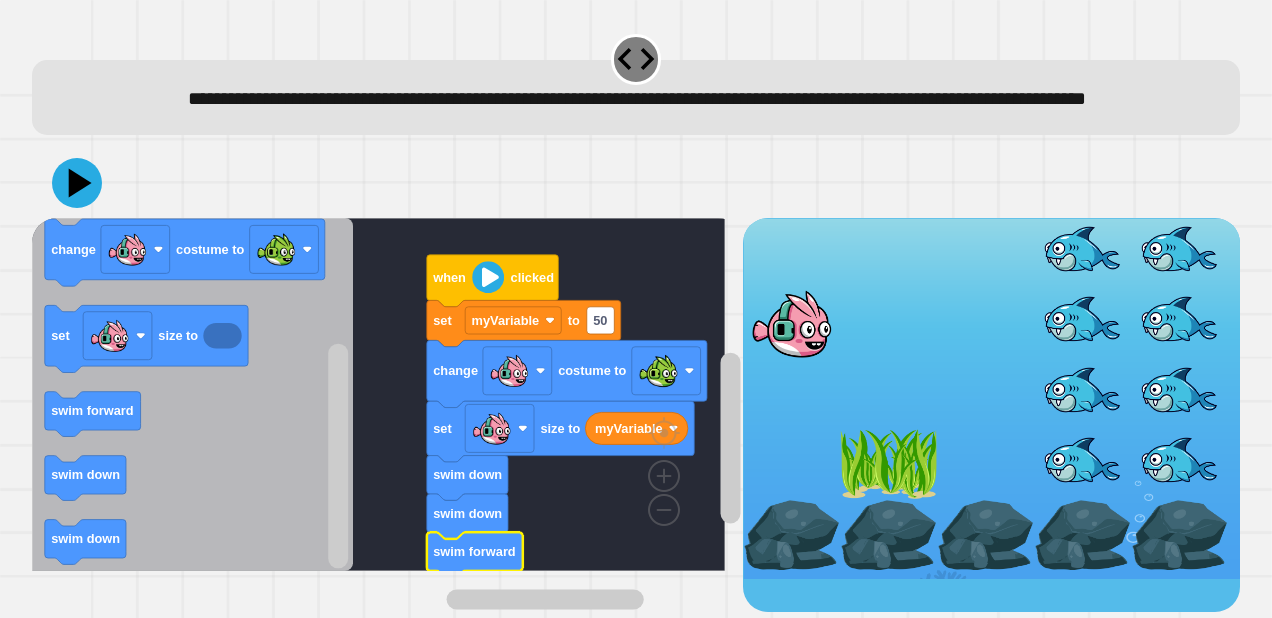 click at bounding box center [636, 183] 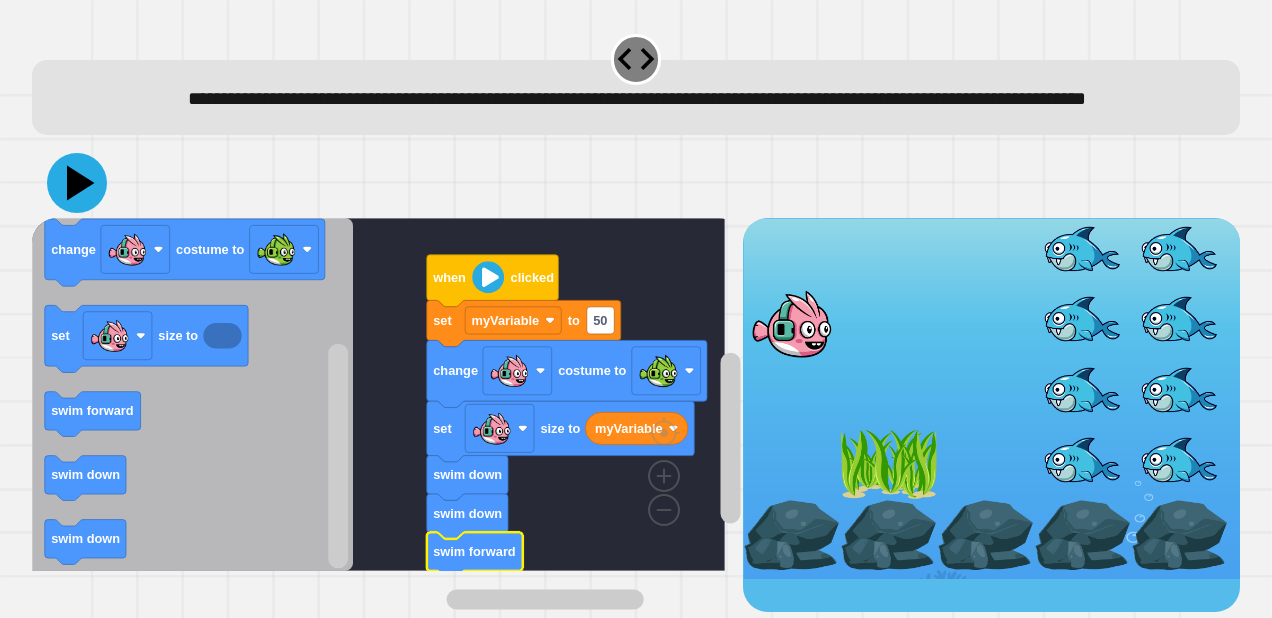click 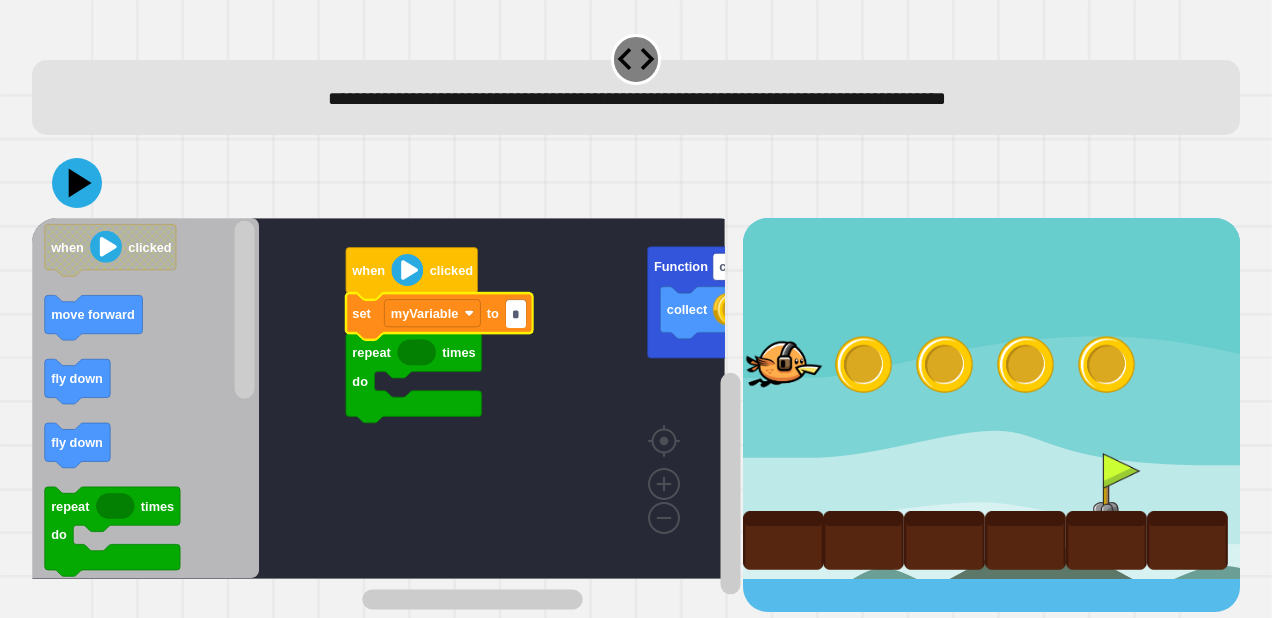 type on "*" 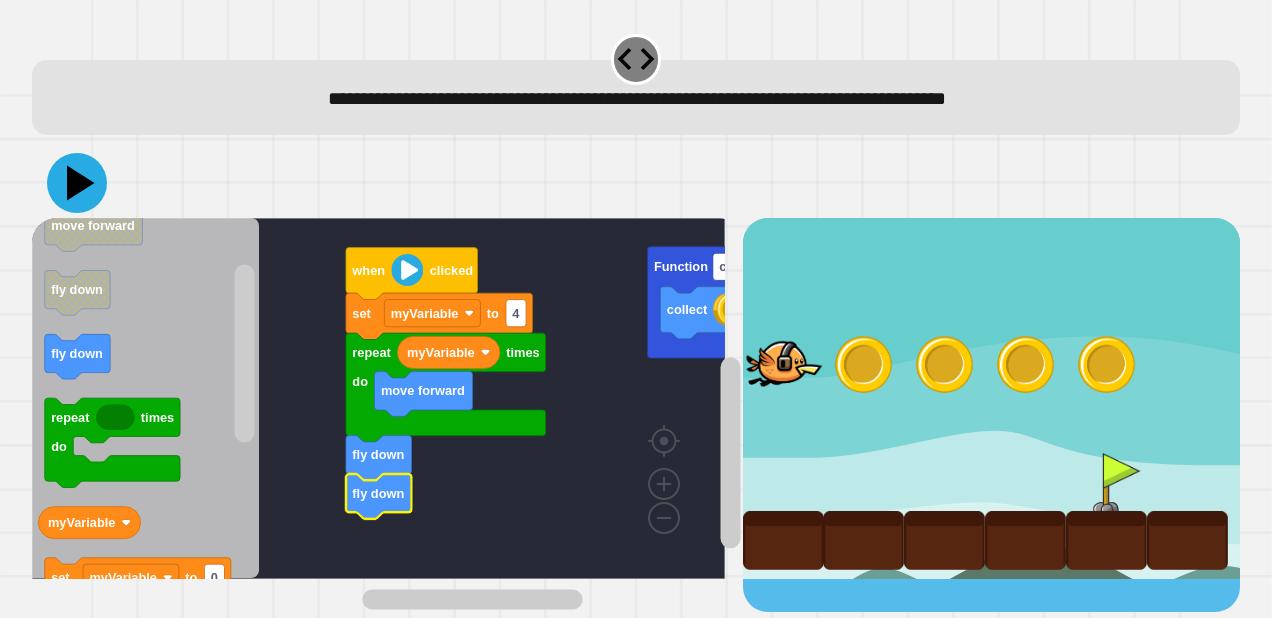 click 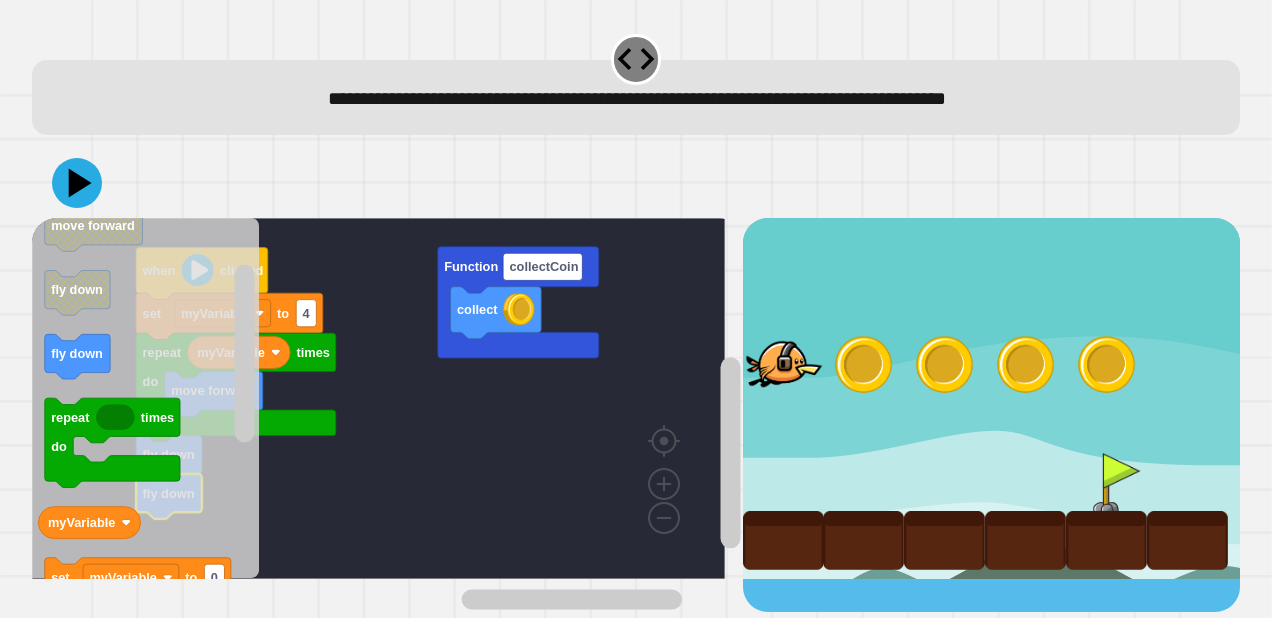click 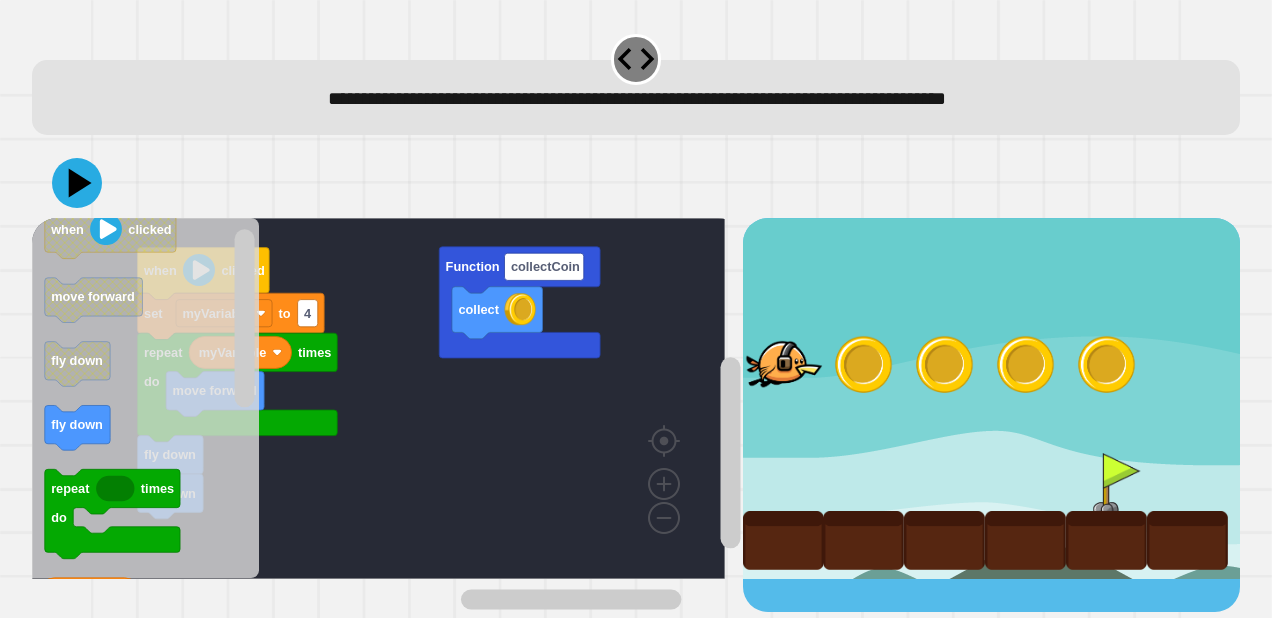 click on "collect Function collectCoin   when clicked set myVariable to 4 repeat times do myVariable move forward fly down fly down fly down when clicked move forward fly down fly down repeat times do myVariable set myVariable to 0 Function collectCoin   call collectCoin collect" at bounding box center (387, 415) 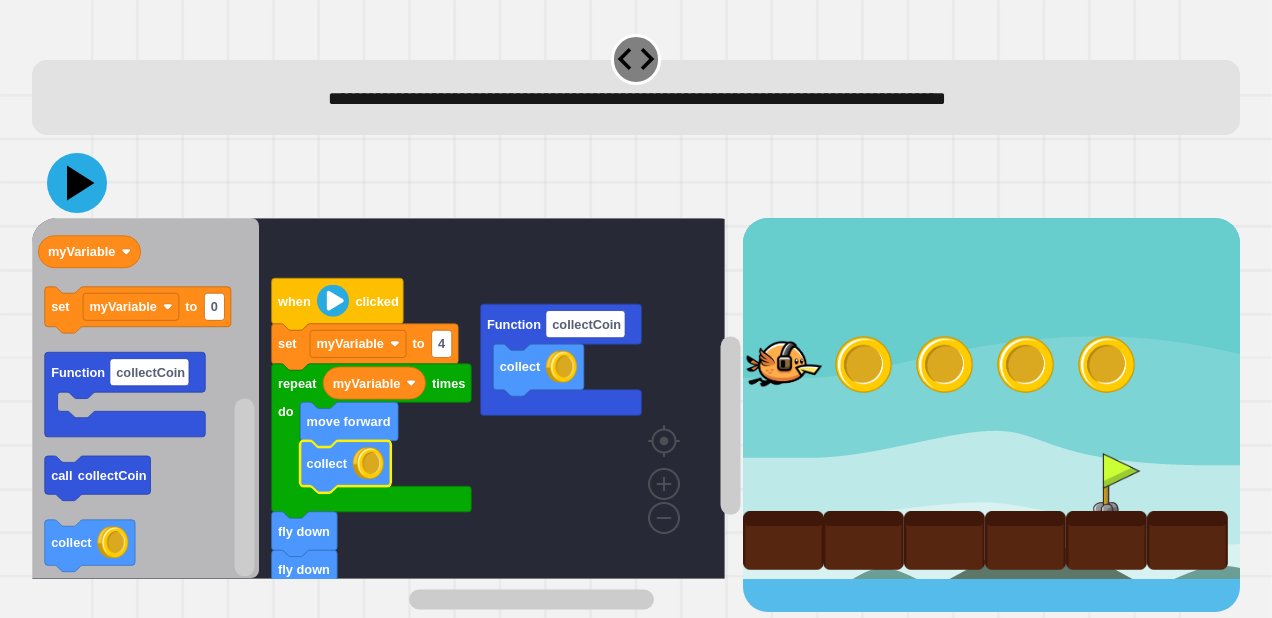 click 